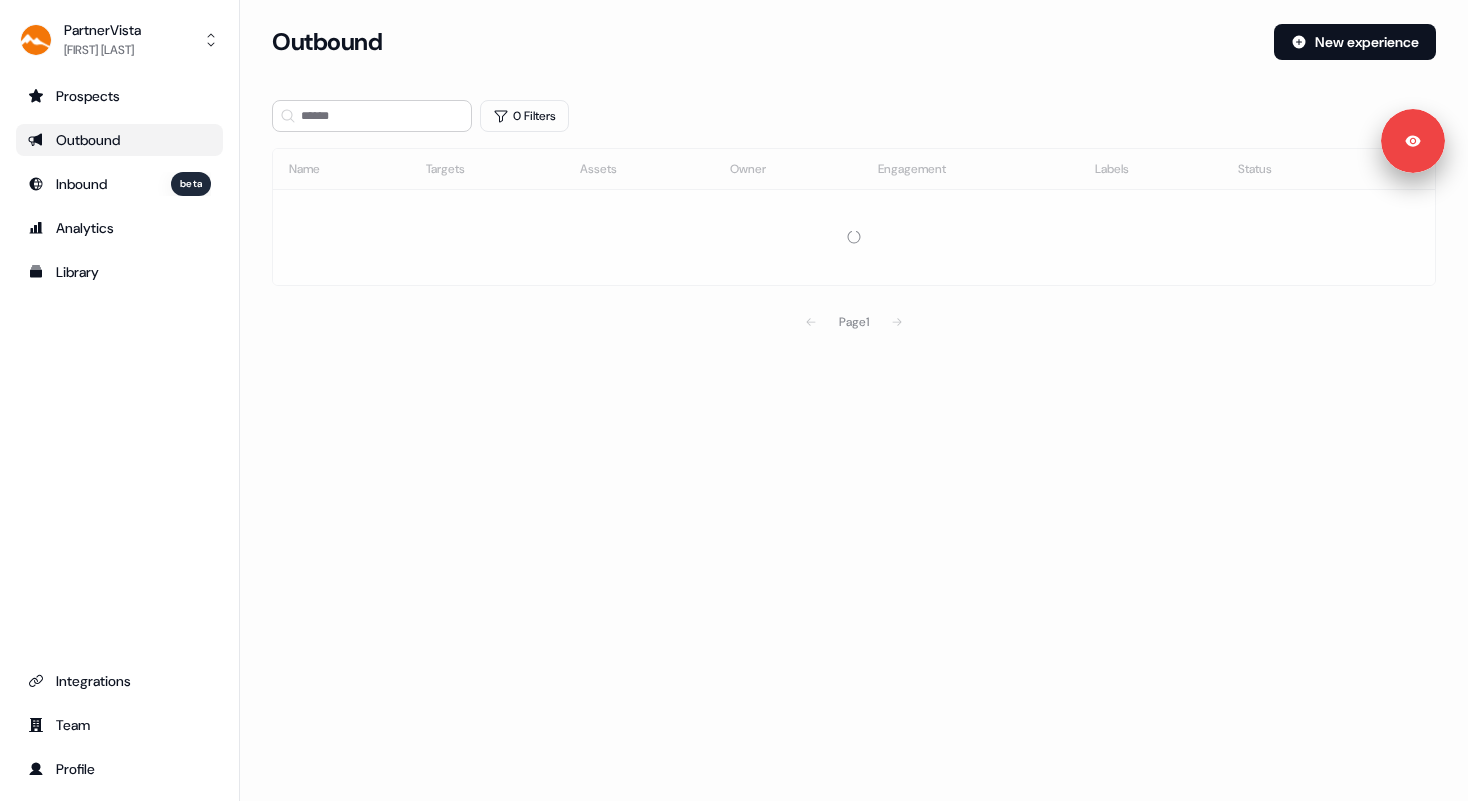 scroll, scrollTop: 0, scrollLeft: 0, axis: both 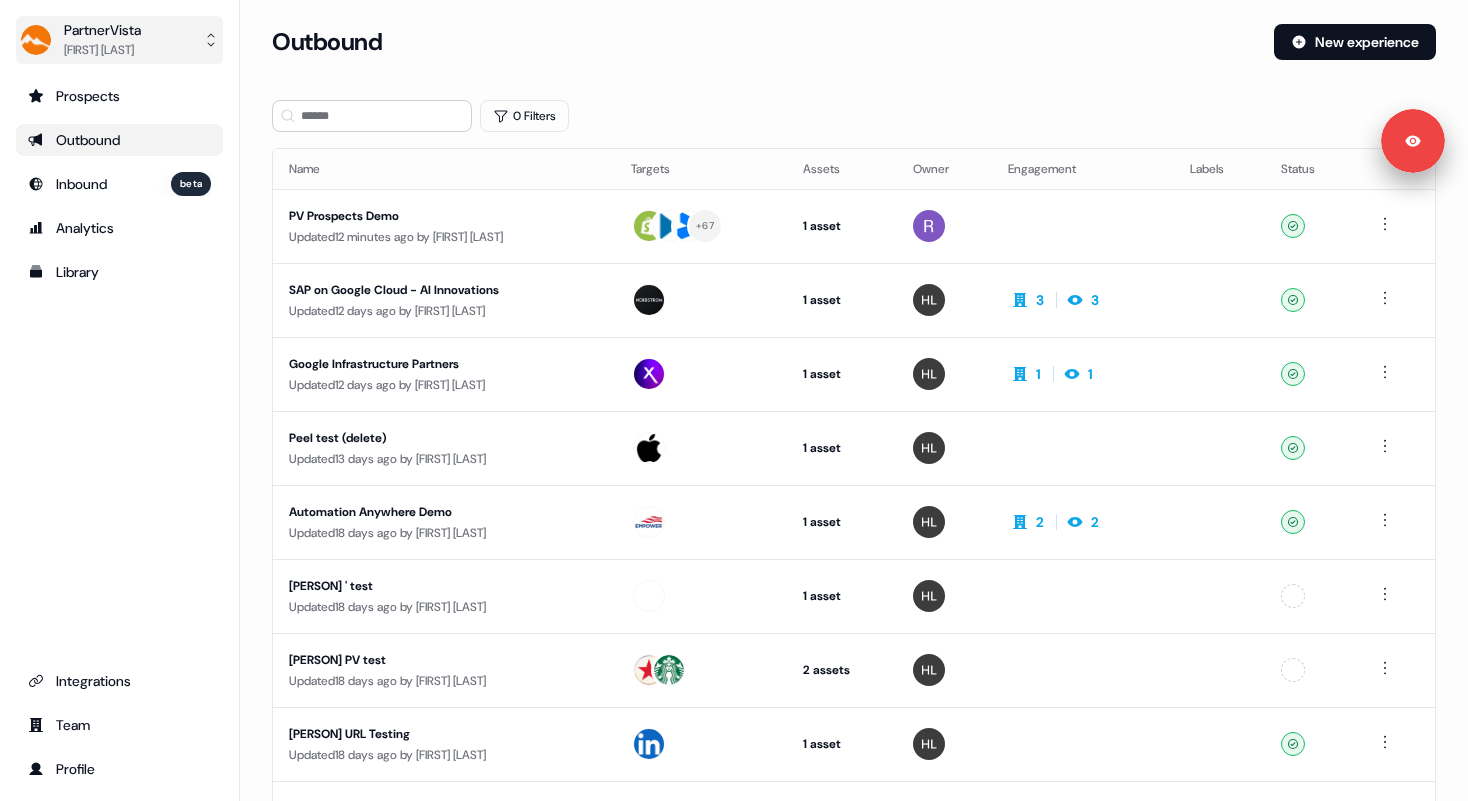 click on "PartnerVista [PERSON] [LAST]" at bounding box center [119, 40] 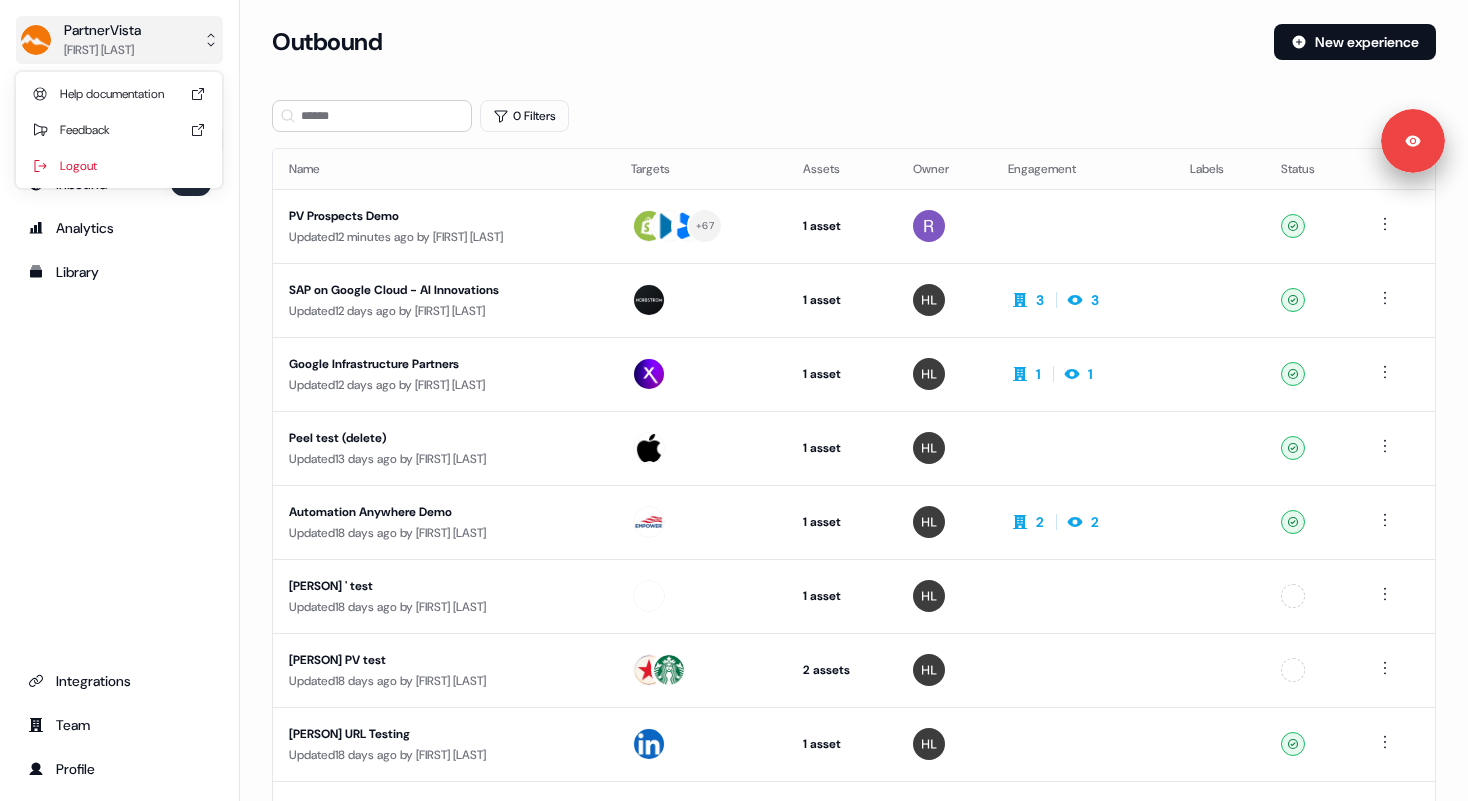click on "PartnerVista [PERSON] [LAST]" at bounding box center [119, 40] 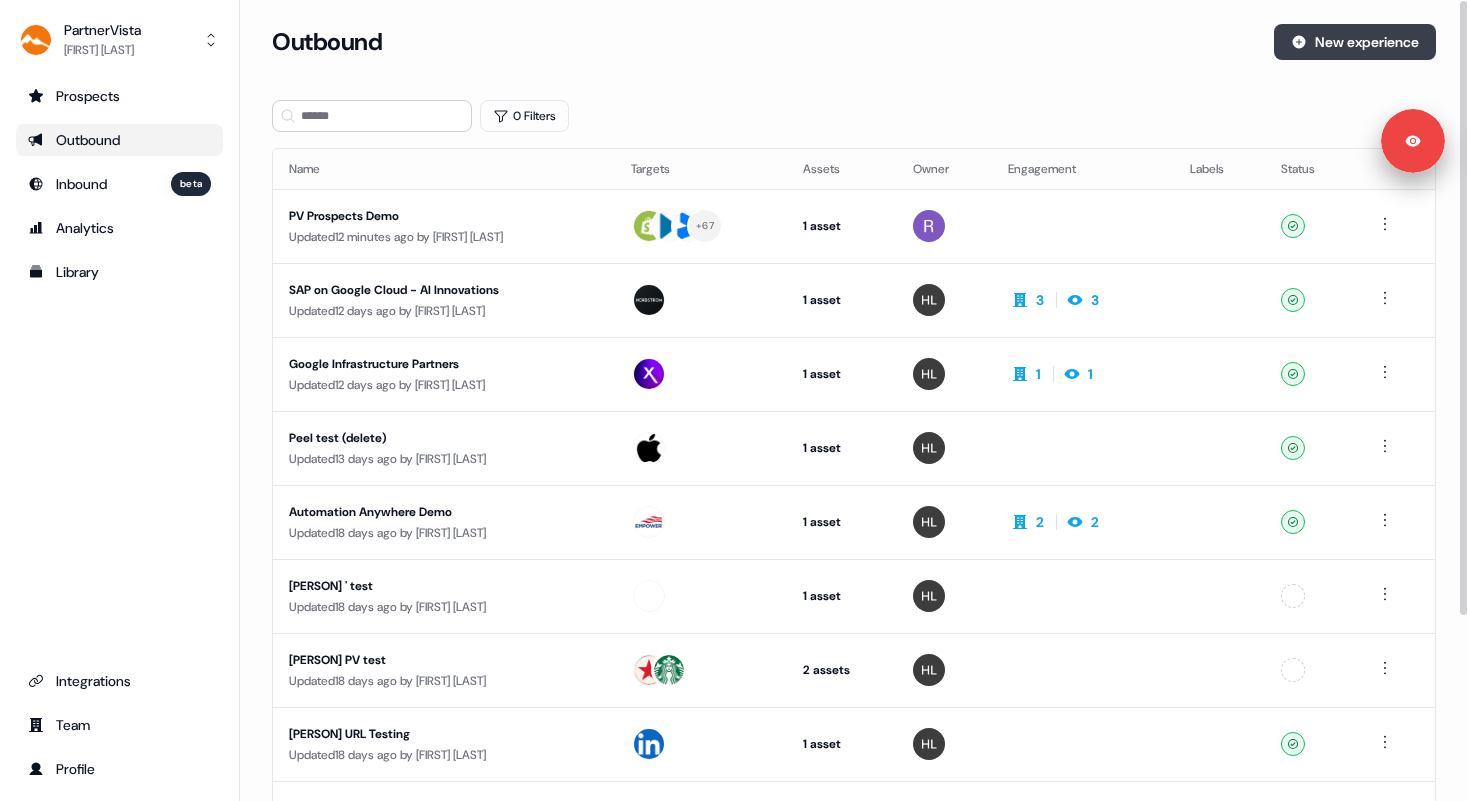 click on "New experience" at bounding box center [1355, 42] 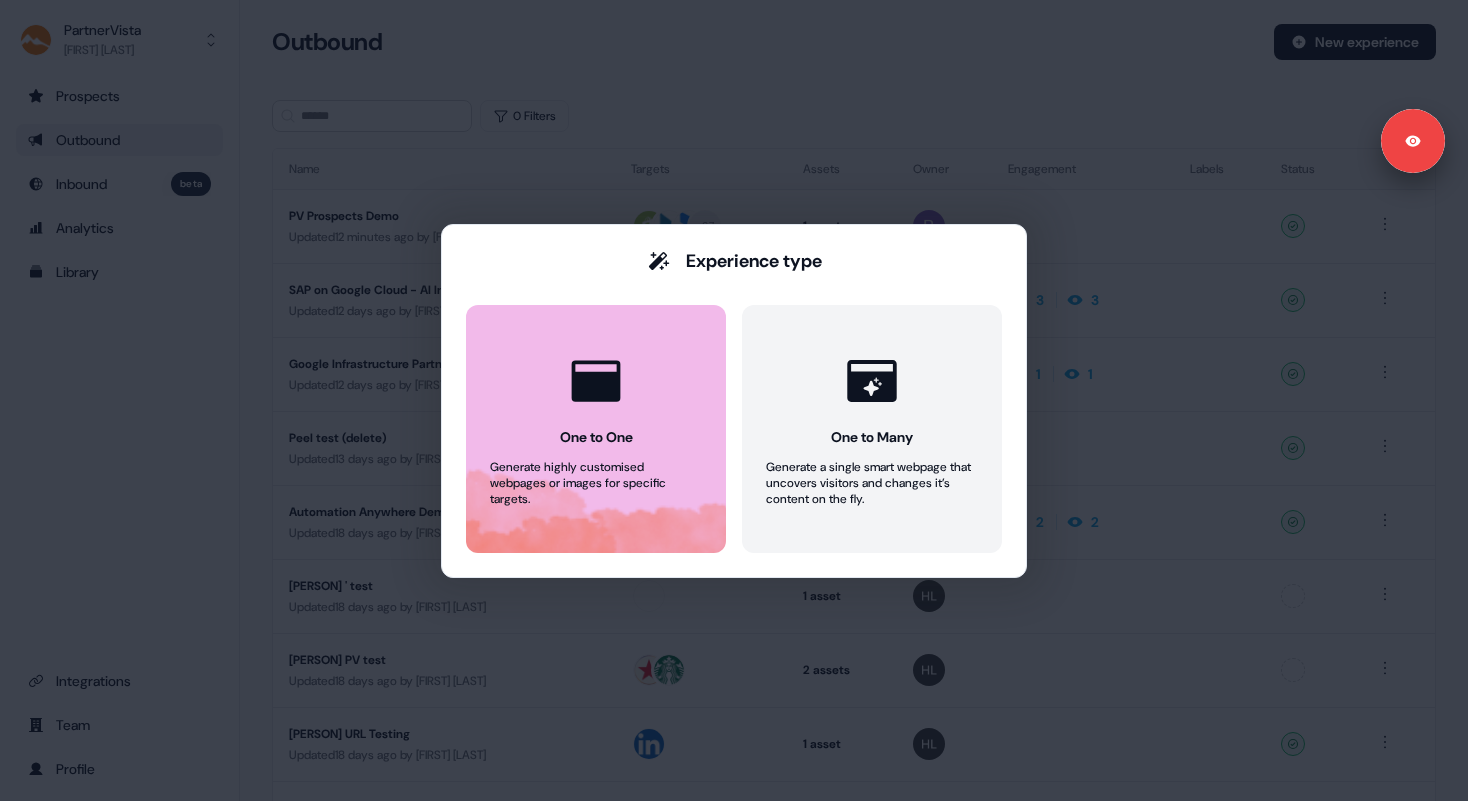 click on "One to One Generate highly customised webpages or images for specific targets." at bounding box center [596, 429] 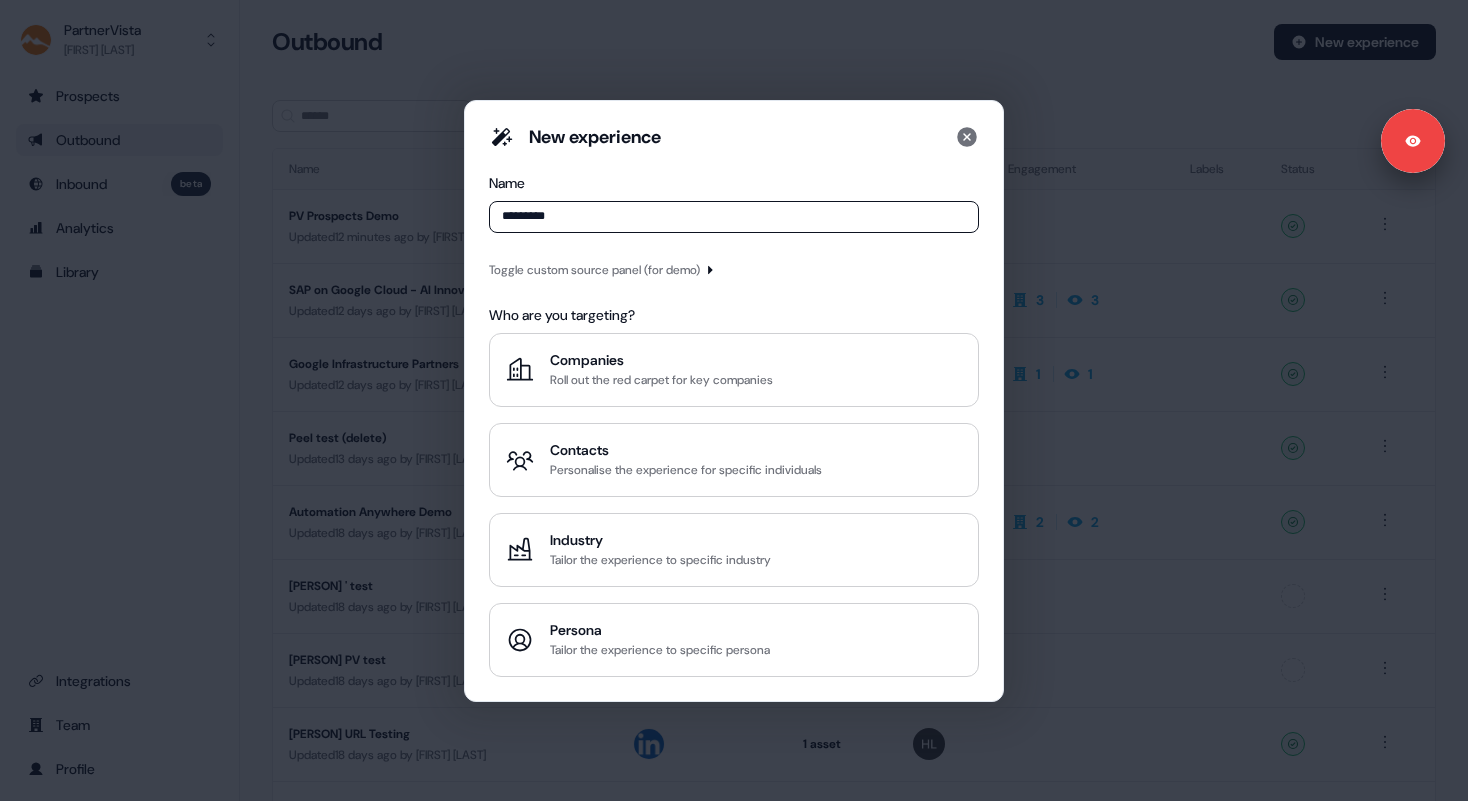 type on "*********" 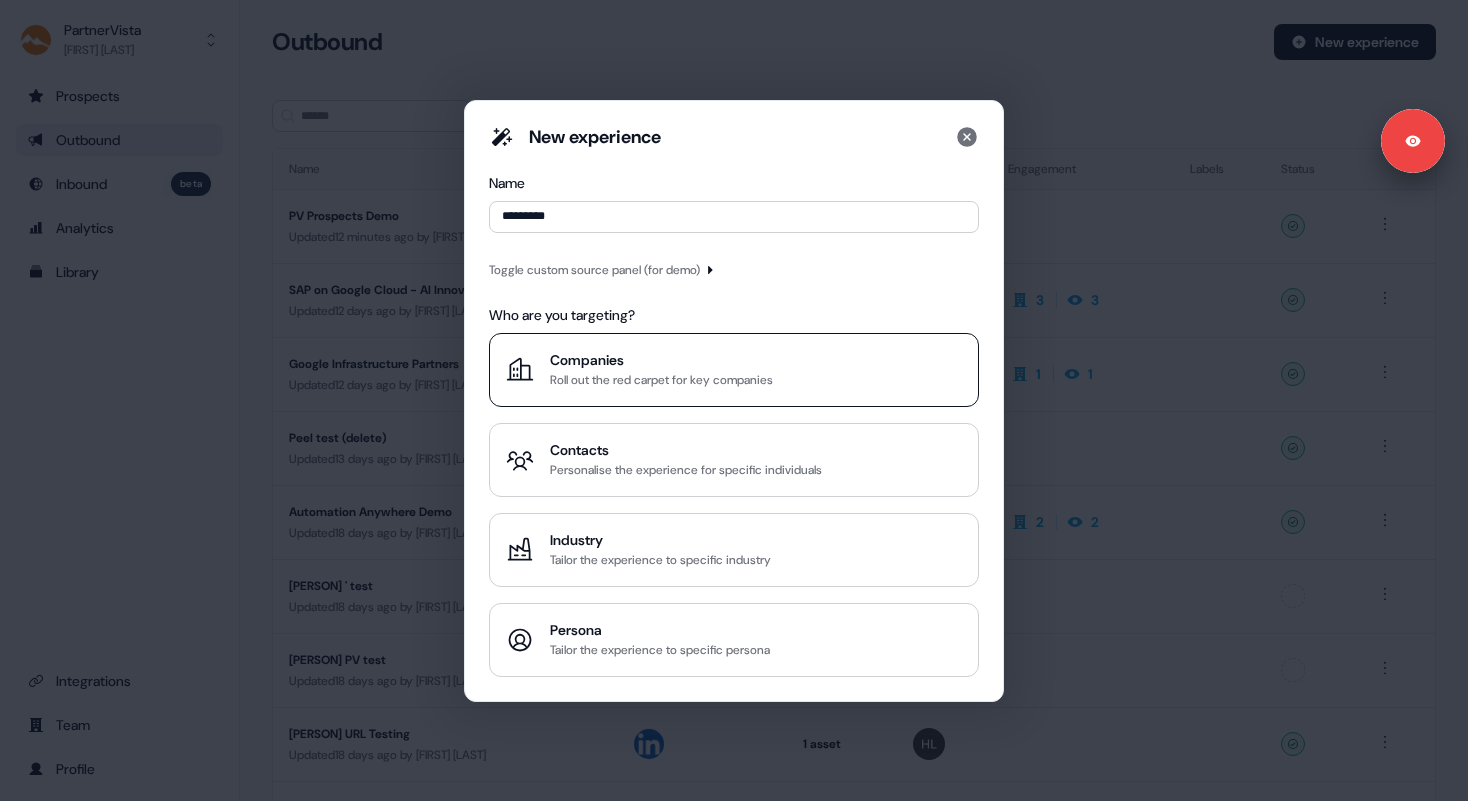 click on "Roll out the red carpet for key companies" at bounding box center (661, 380) 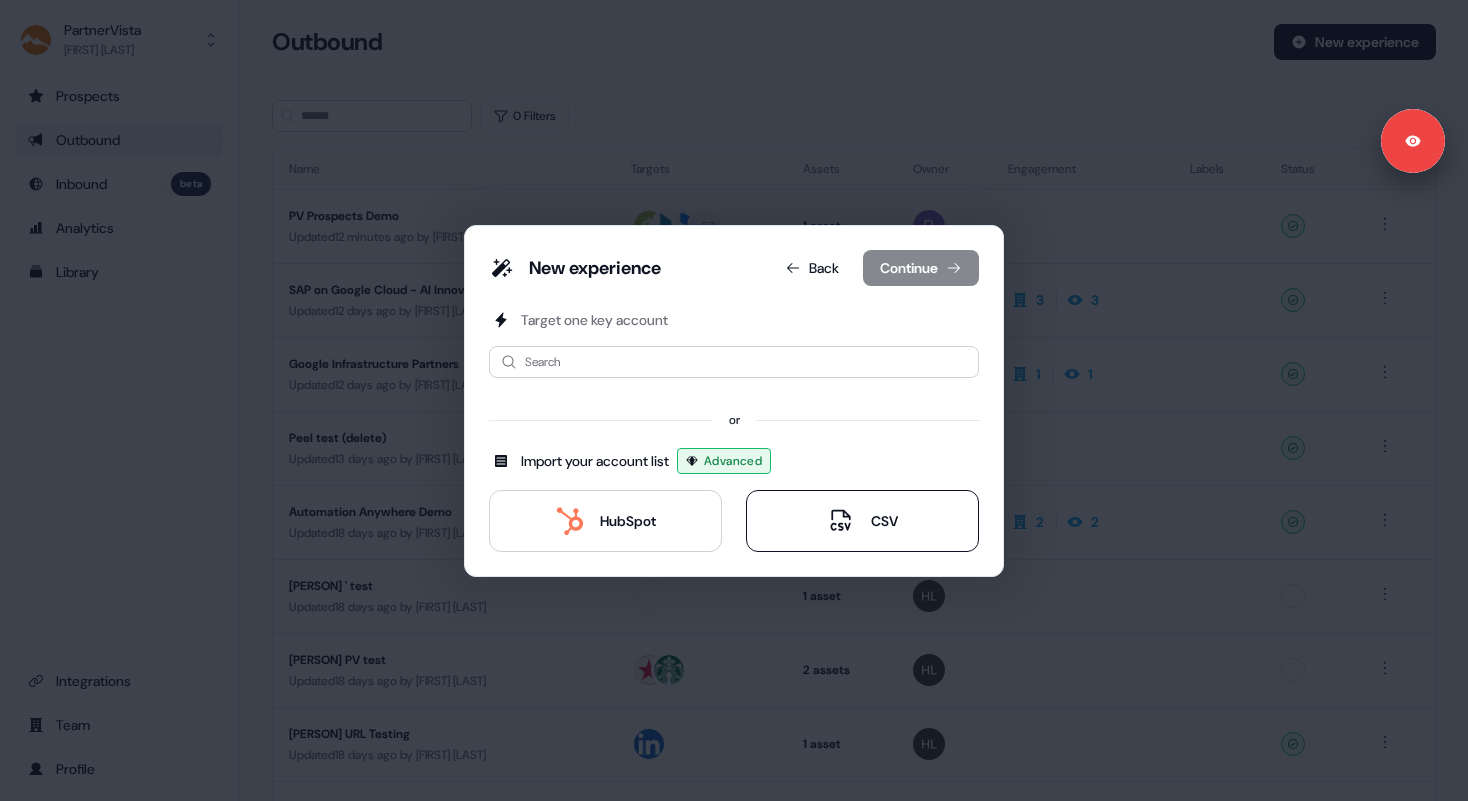 click 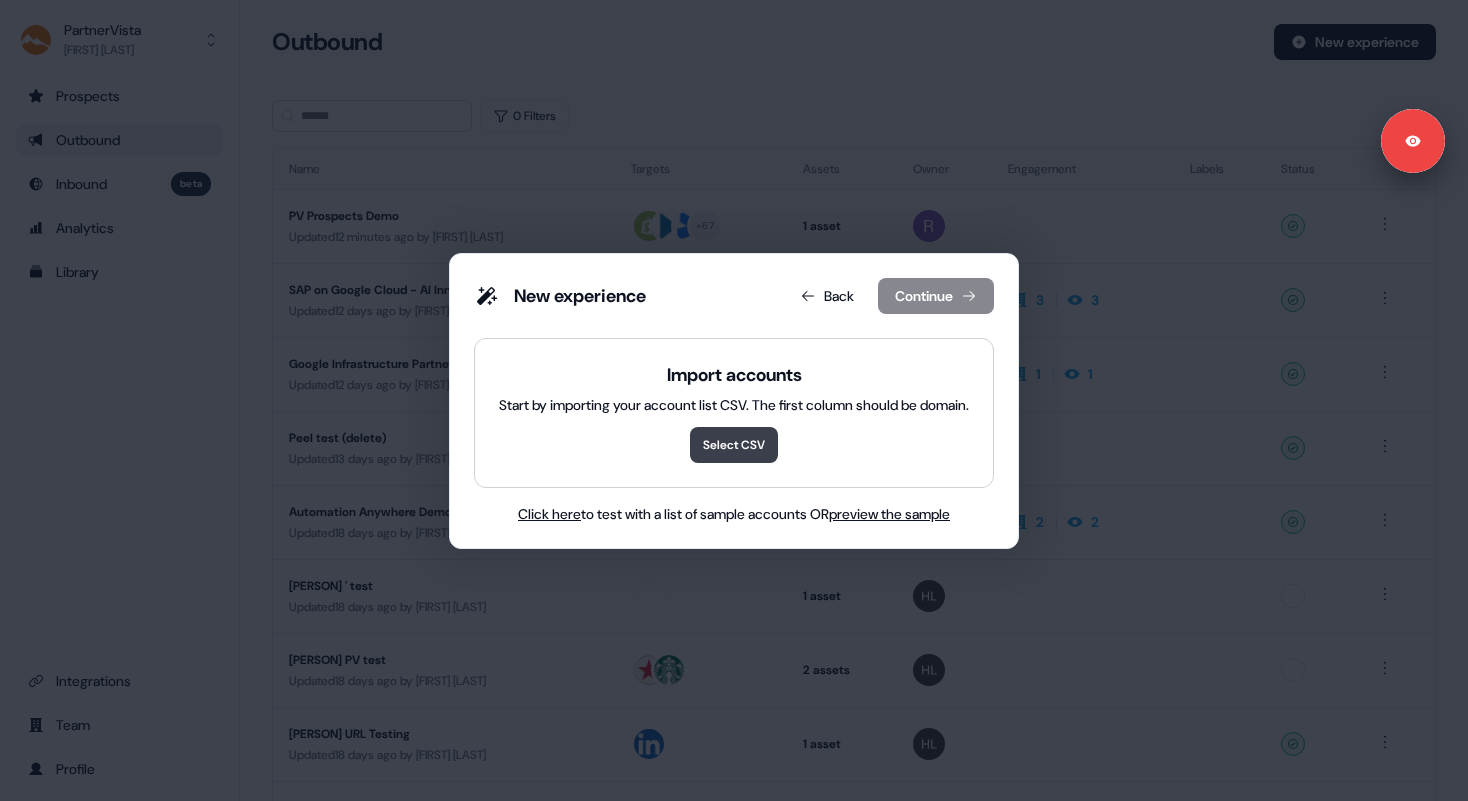click on "Select CSV" at bounding box center [734, 445] 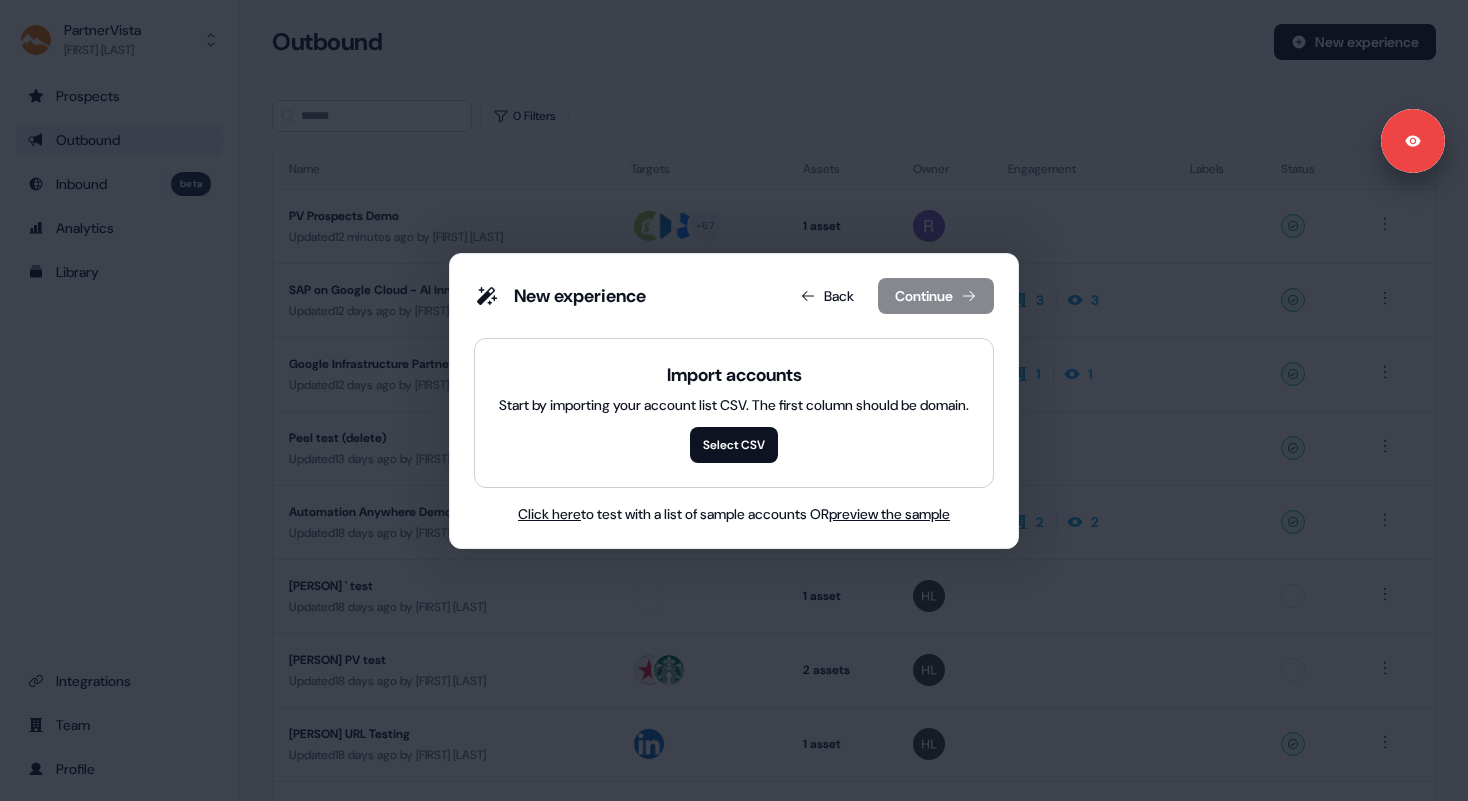 click on "preview the sample" at bounding box center (889, 514) 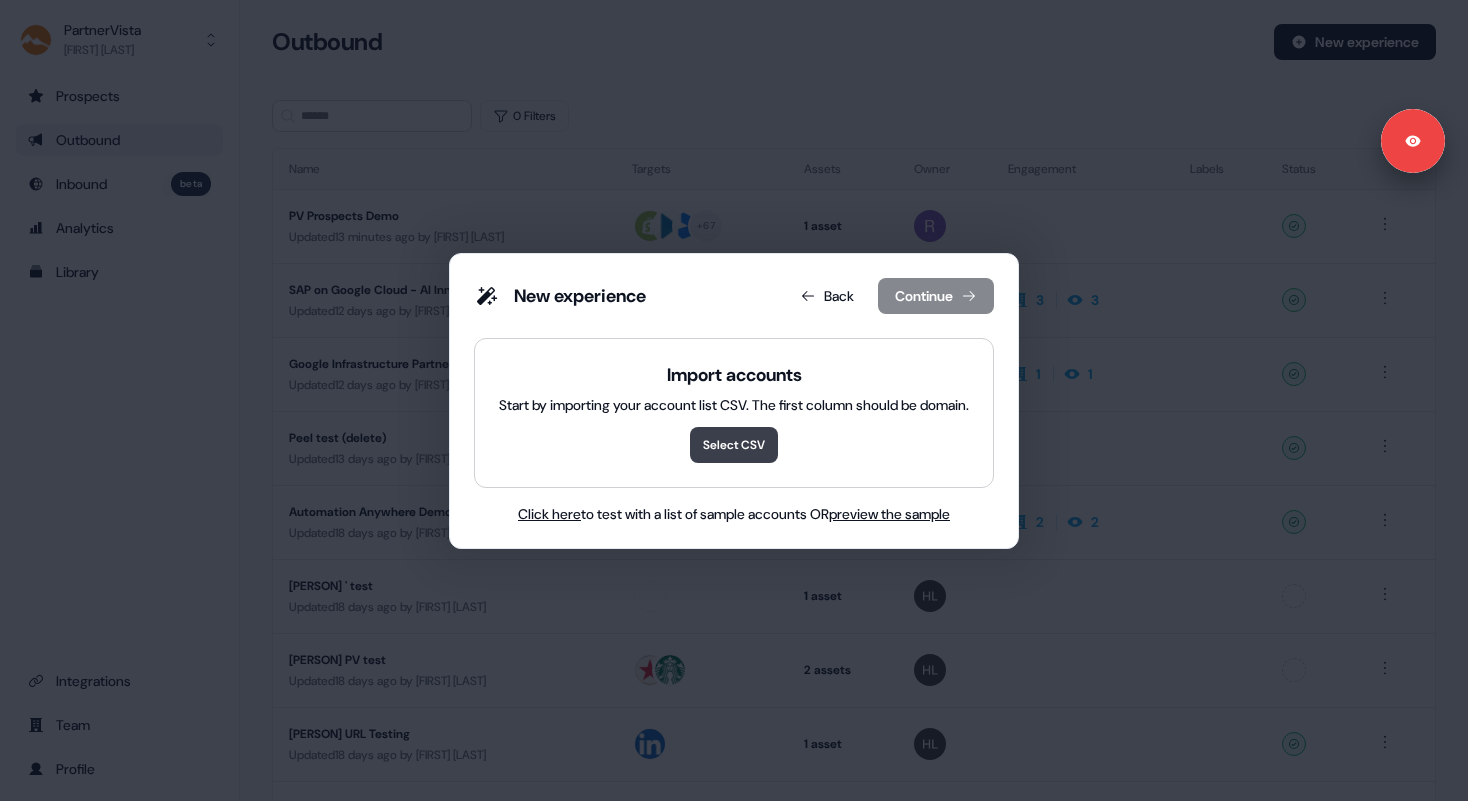 click on "Select CSV" at bounding box center [734, 445] 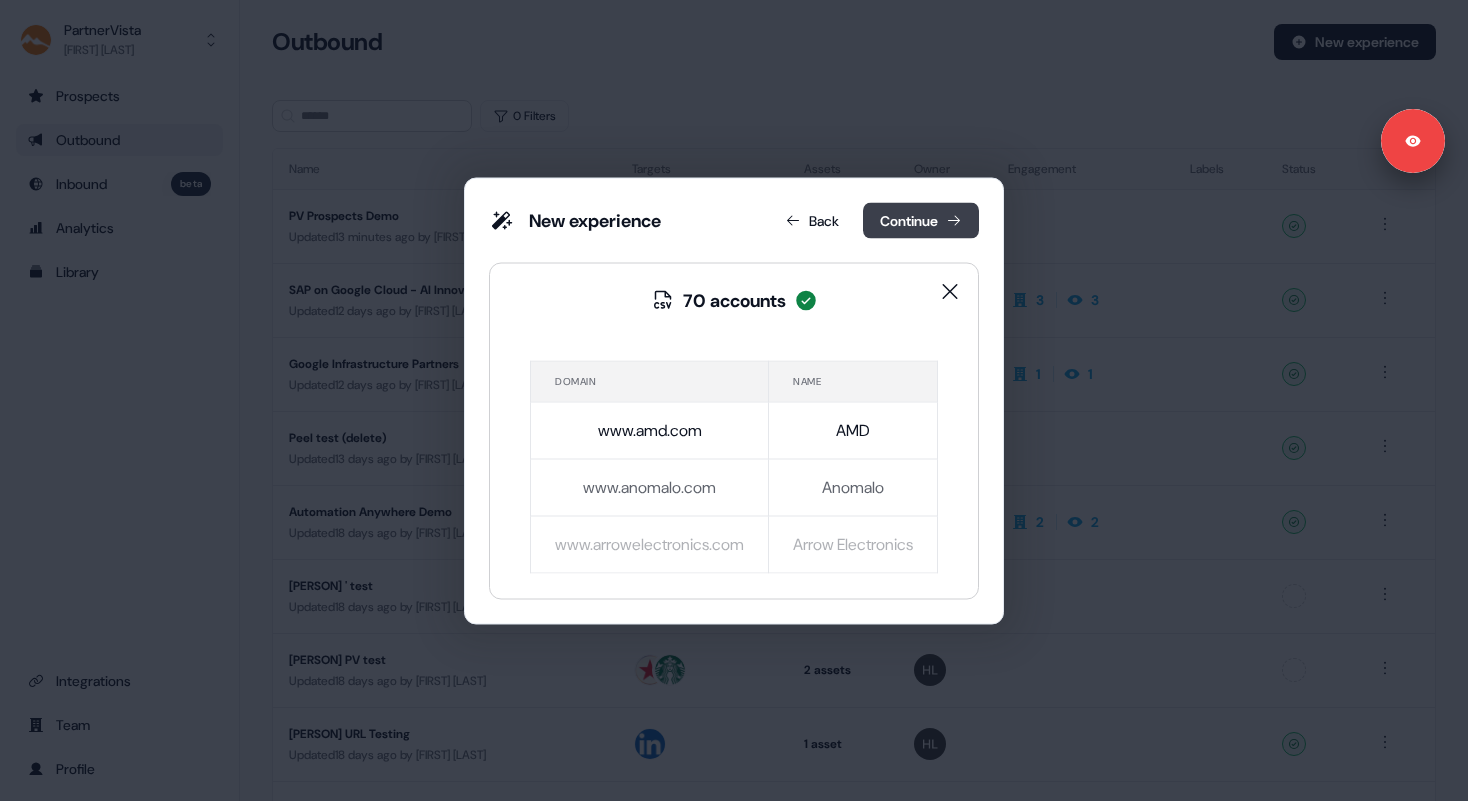 click on "Continue" at bounding box center [921, 220] 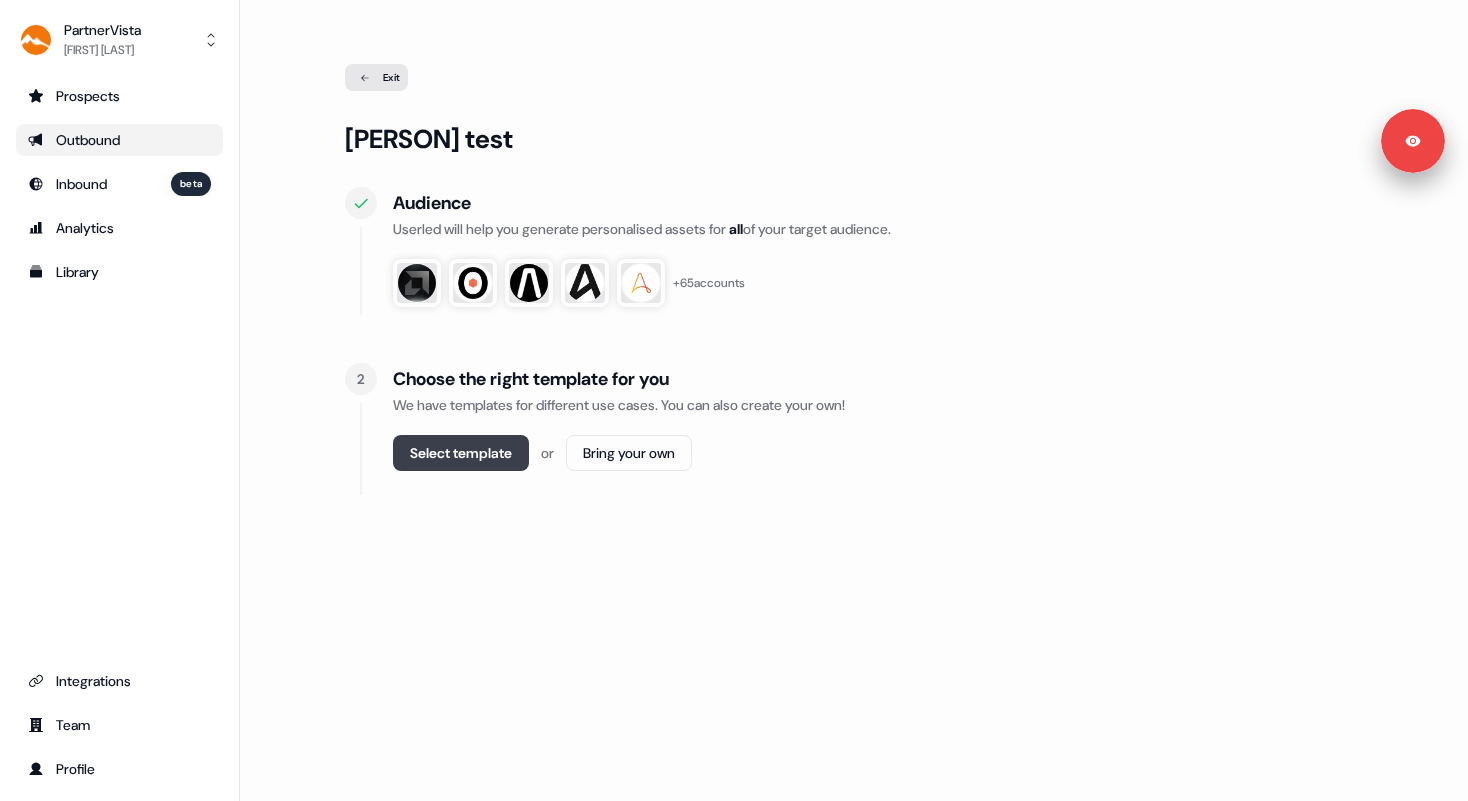 click on "Select template" at bounding box center [461, 453] 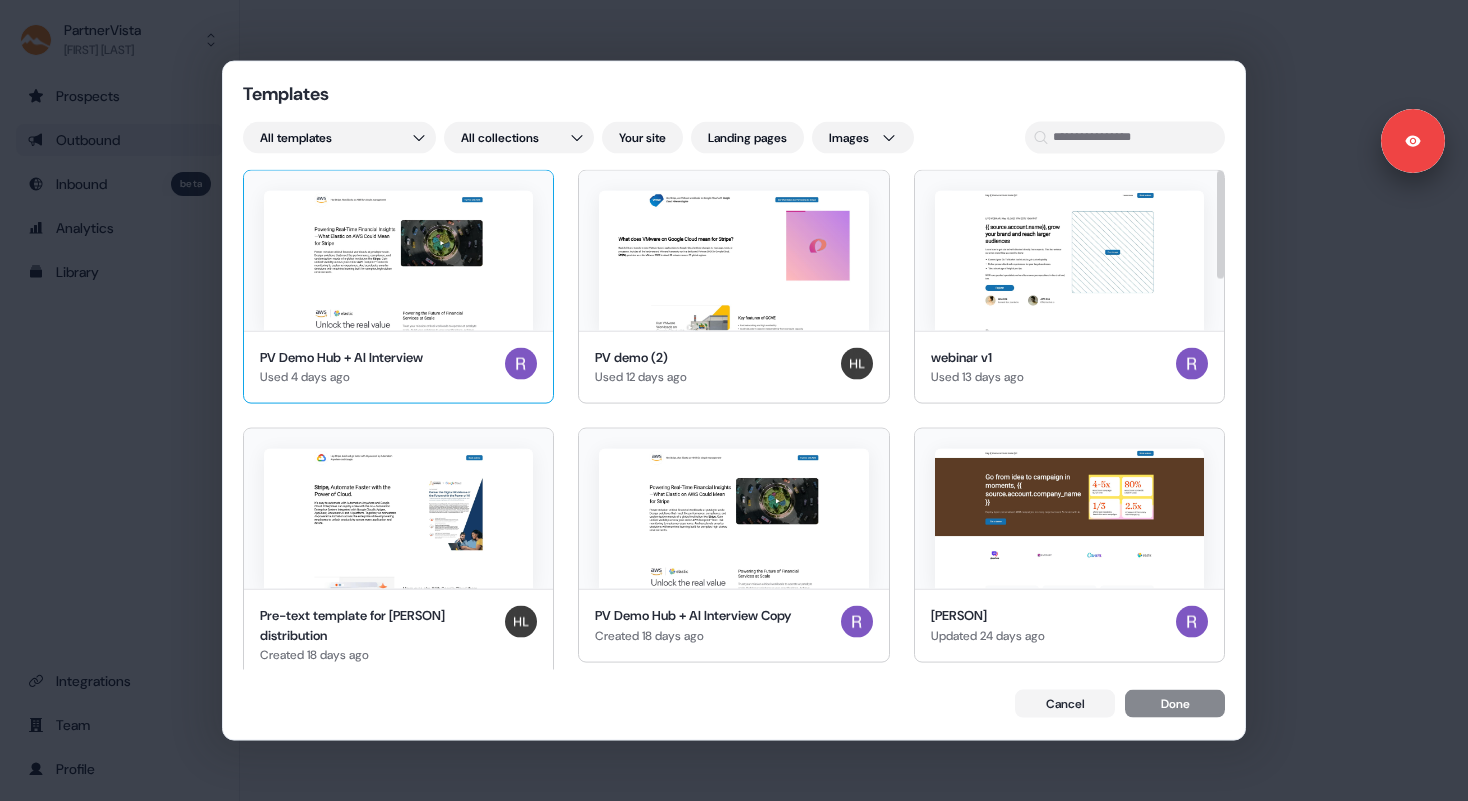 click at bounding box center (398, 260) 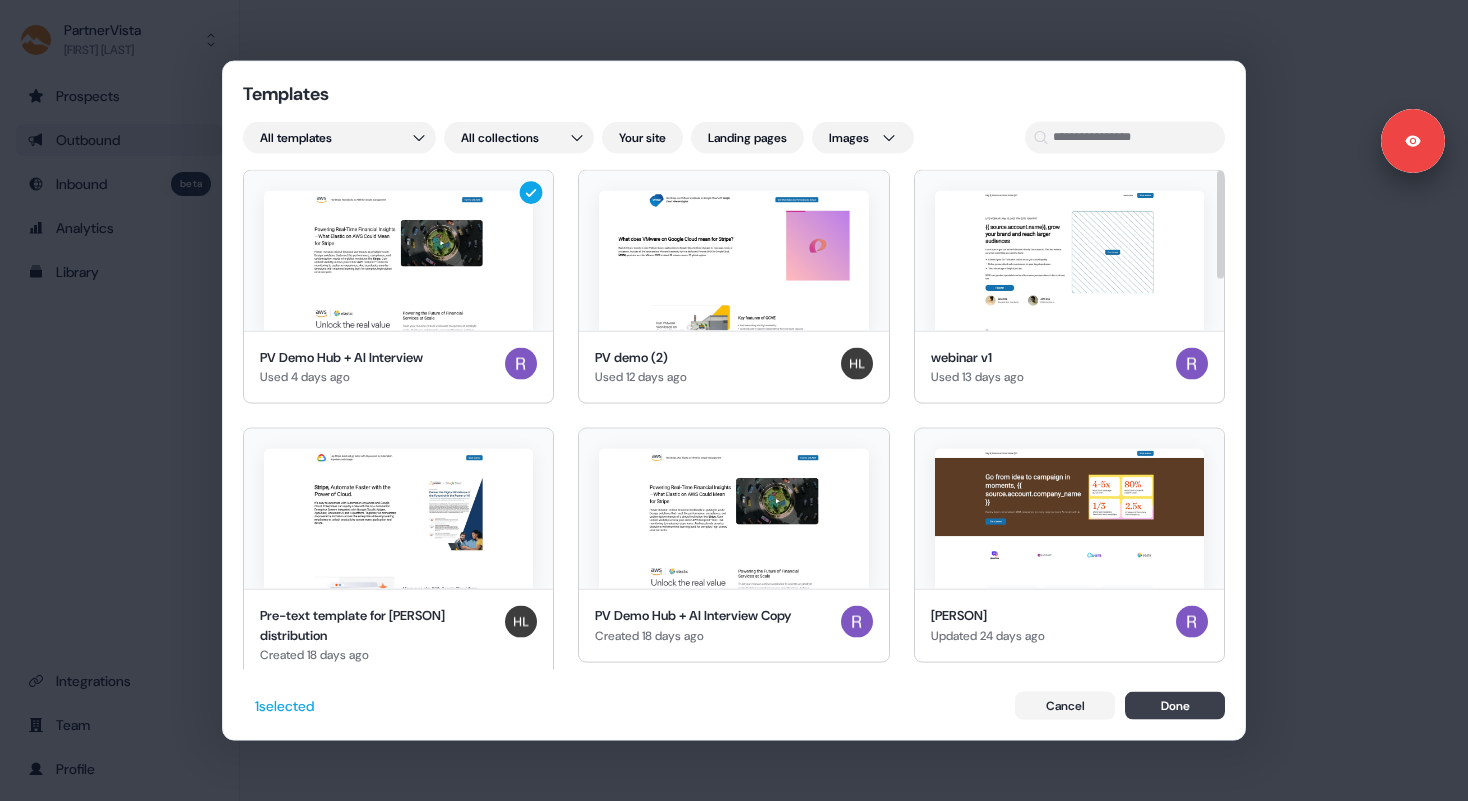 click on "Done" at bounding box center [1175, 706] 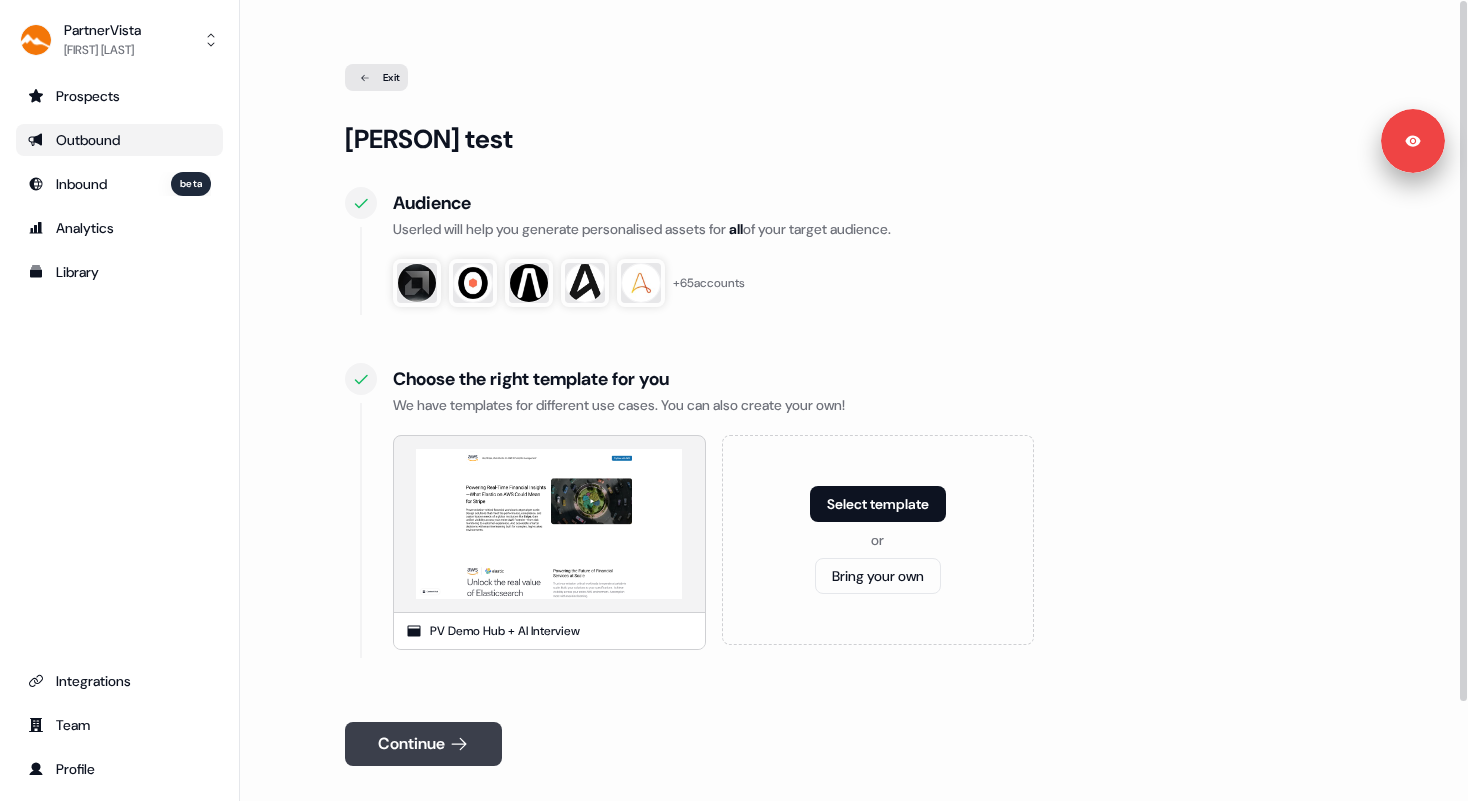 click on "Continue" at bounding box center (423, 744) 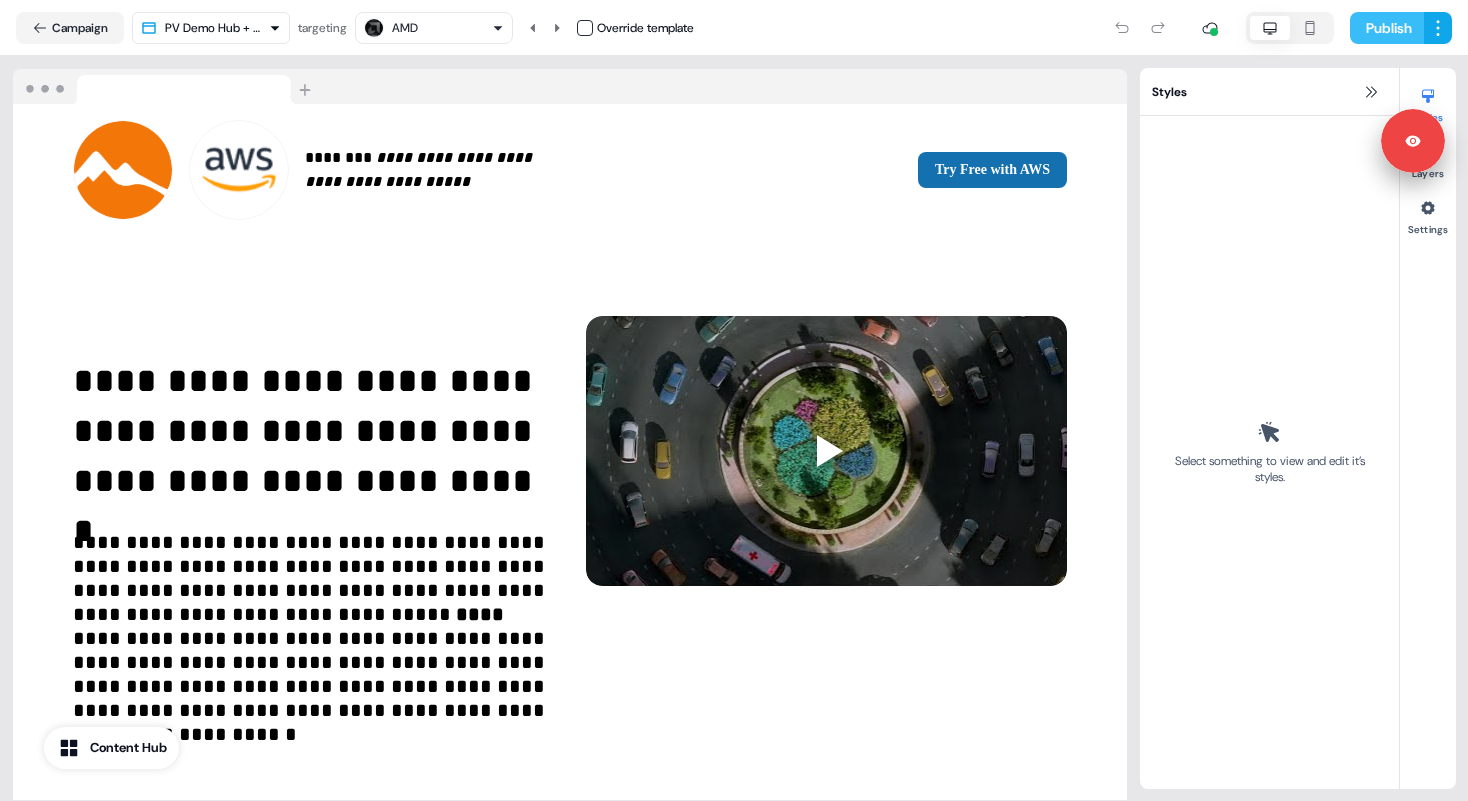 click on "Publish" at bounding box center [1387, 28] 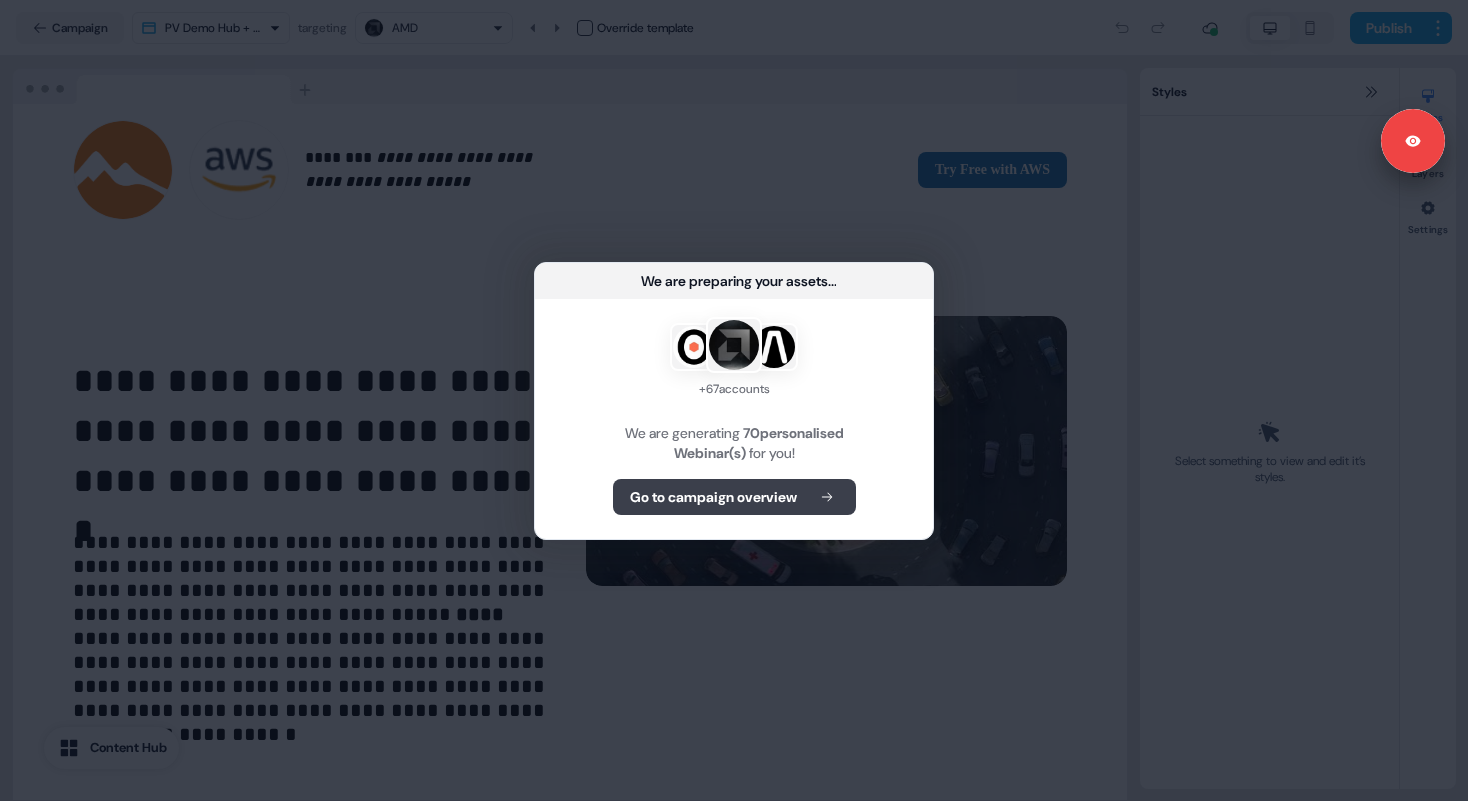 click on "Go to campaign overview" at bounding box center [713, 497] 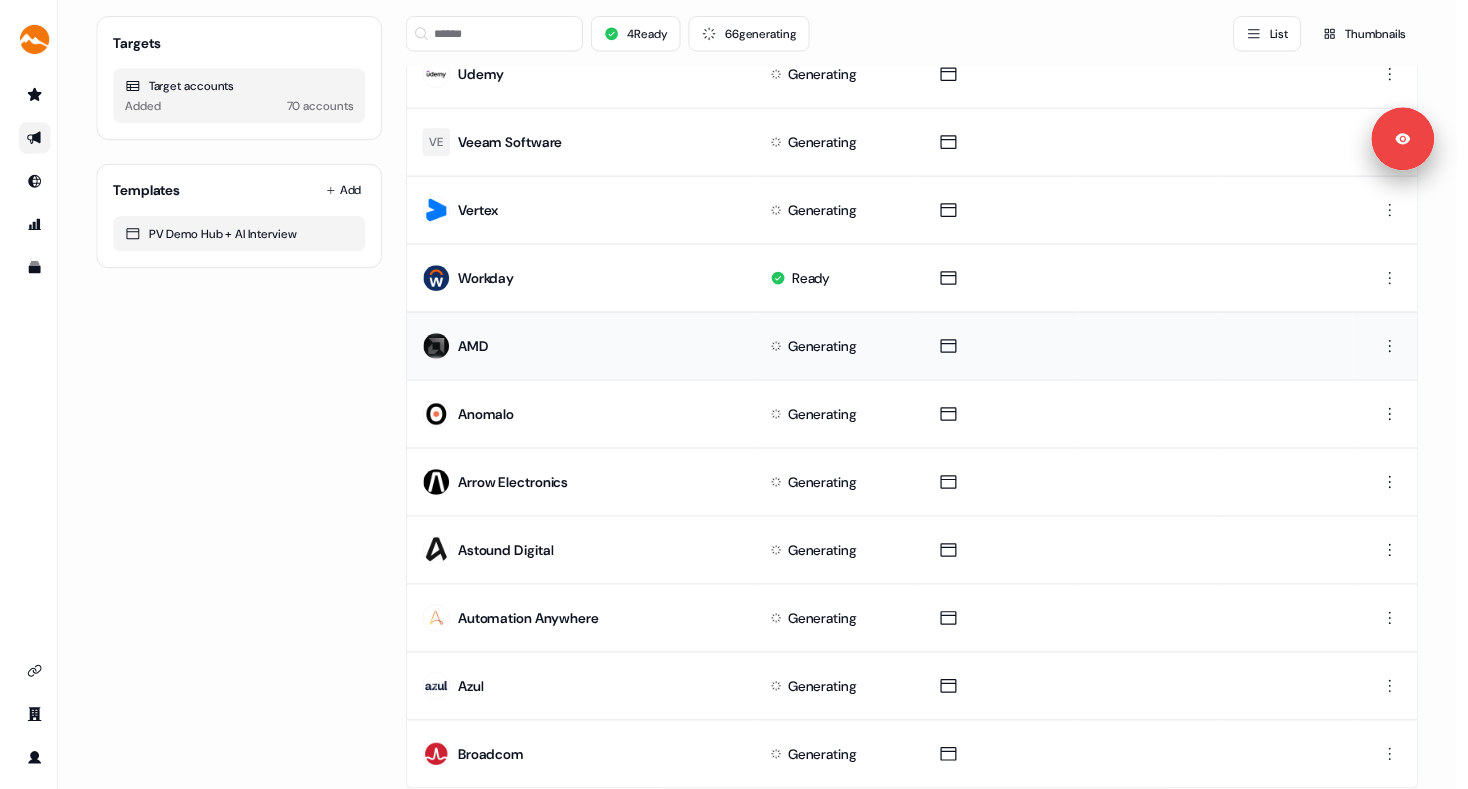 scroll, scrollTop: 846, scrollLeft: 0, axis: vertical 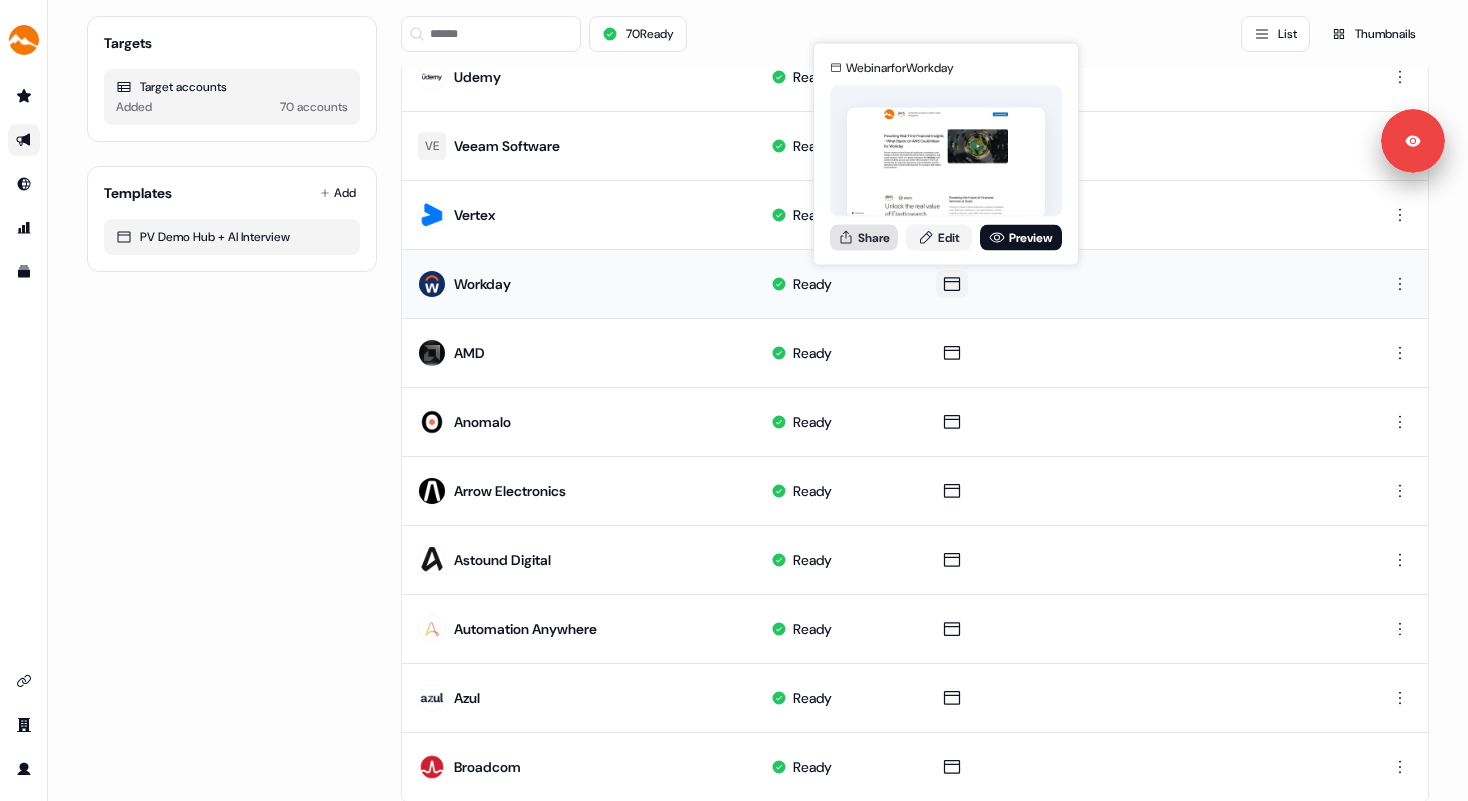 click on "Share" at bounding box center (864, 237) 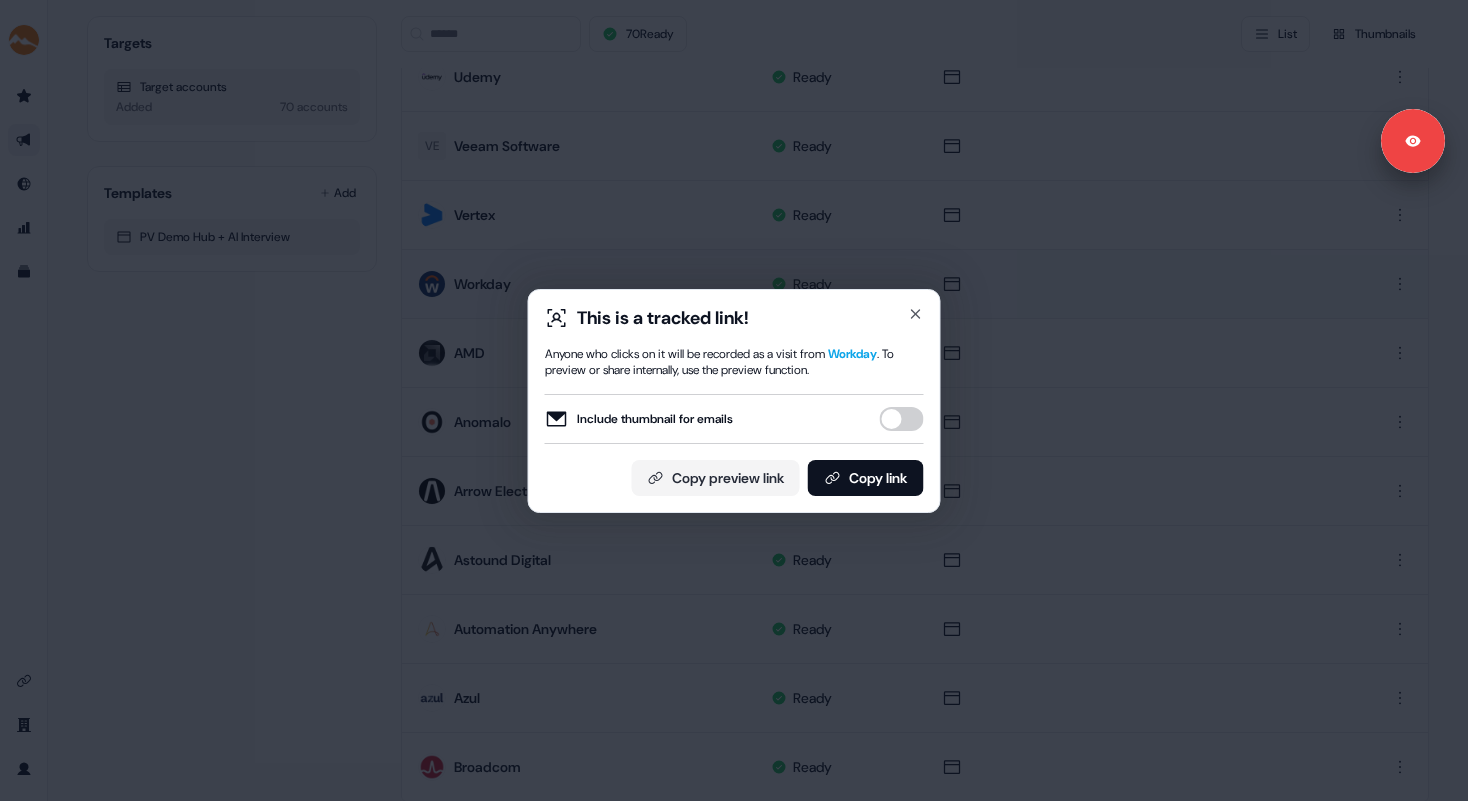 click on "Include thumbnail for emails" at bounding box center [902, 419] 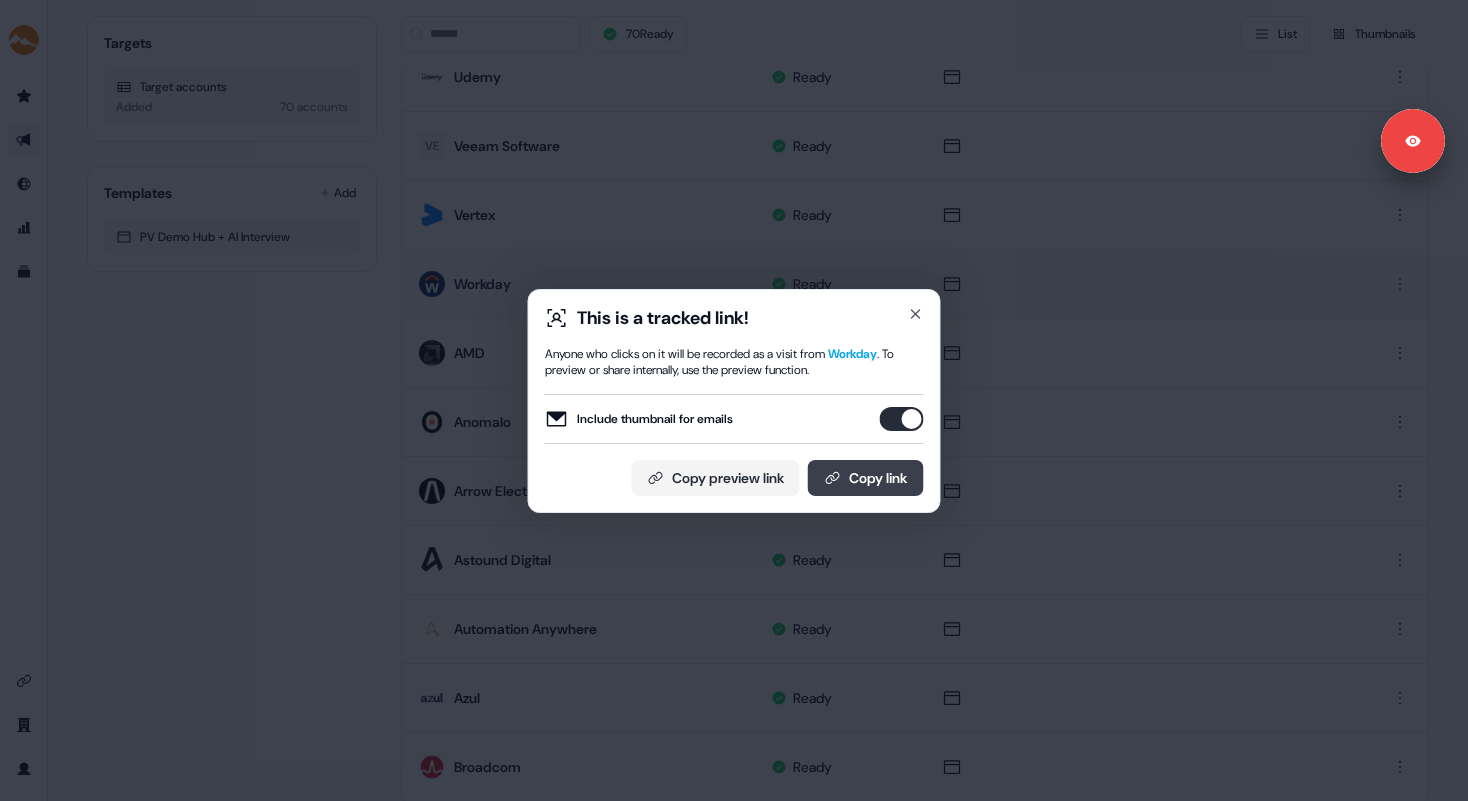 click on "Copy link" at bounding box center [866, 478] 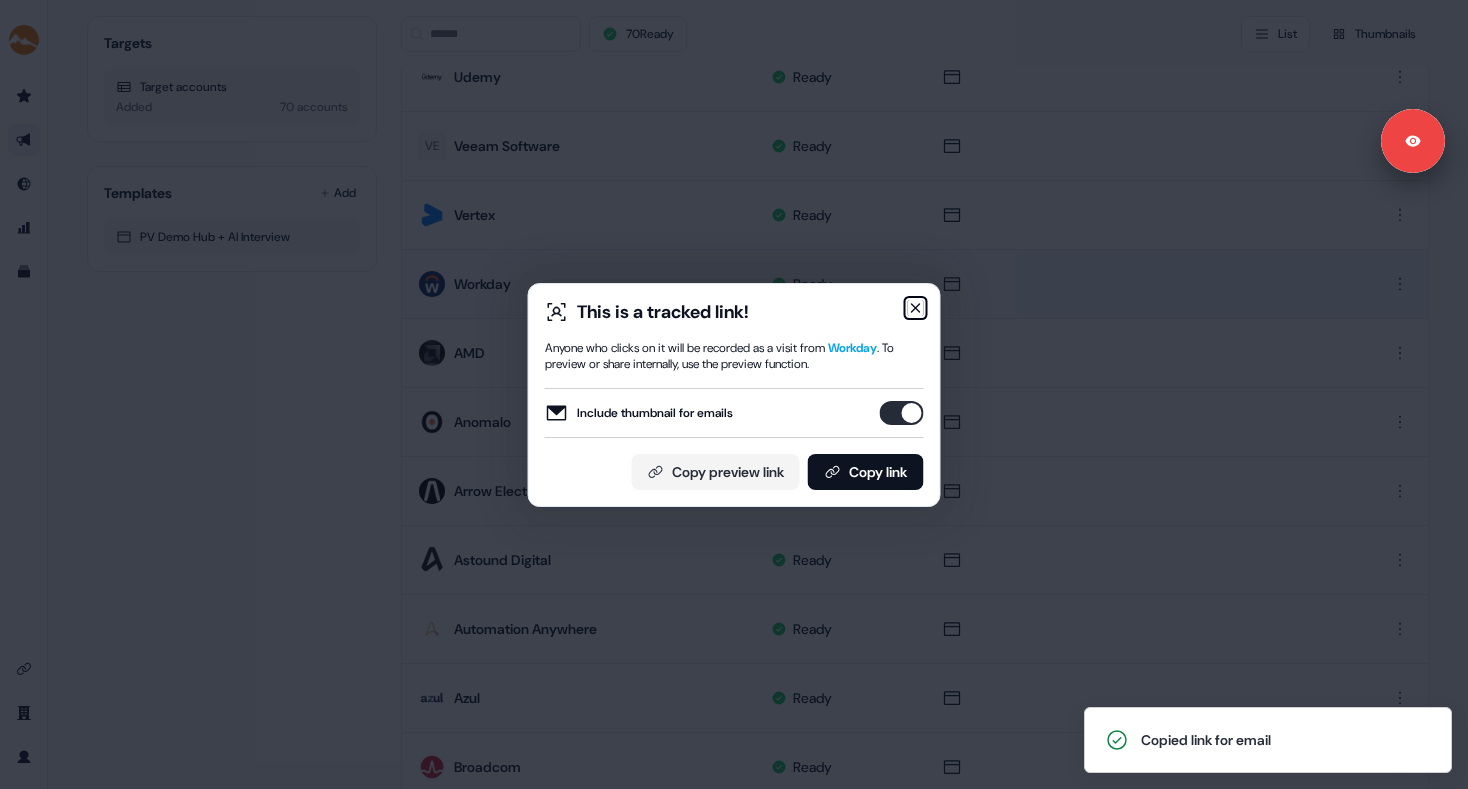 click 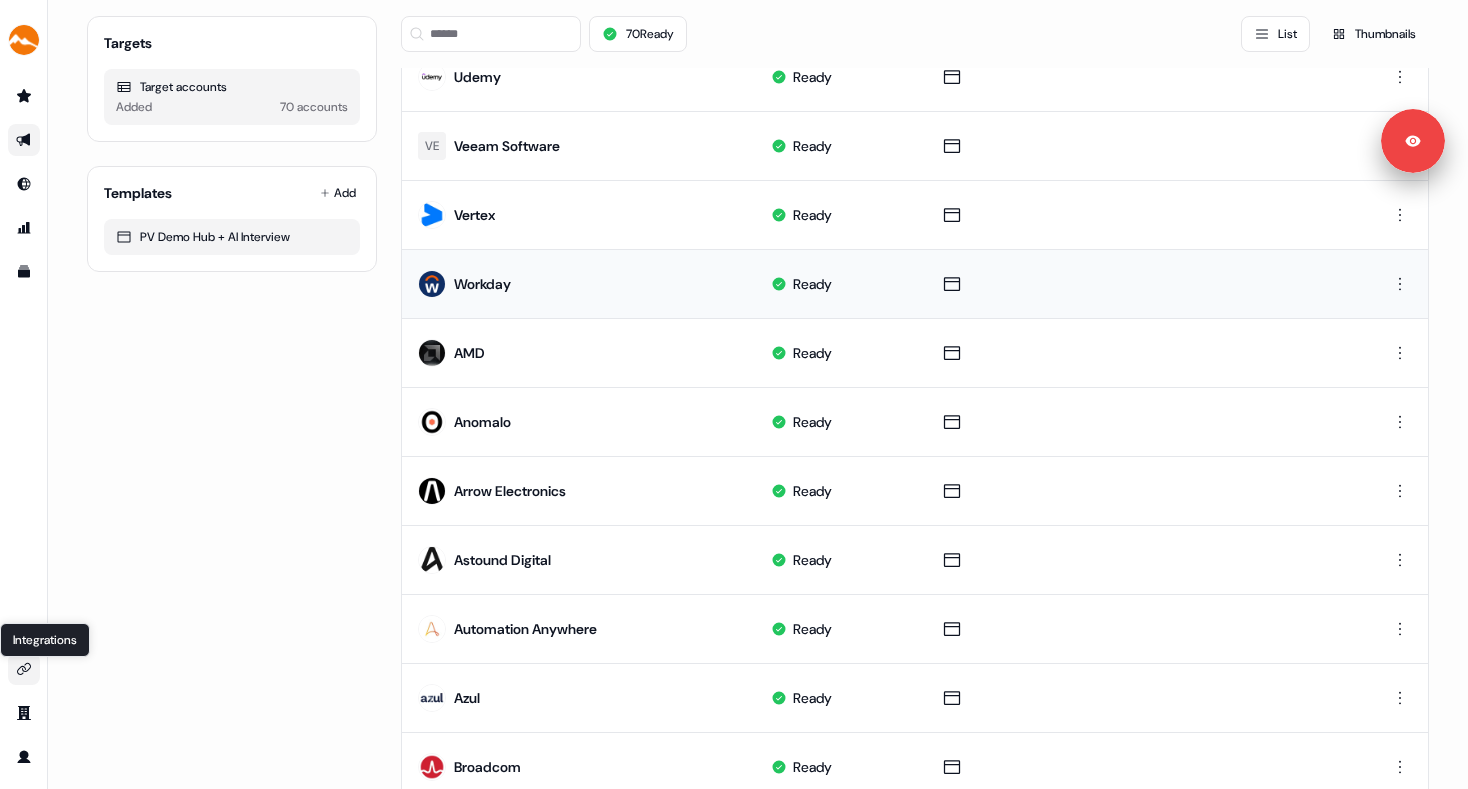 click 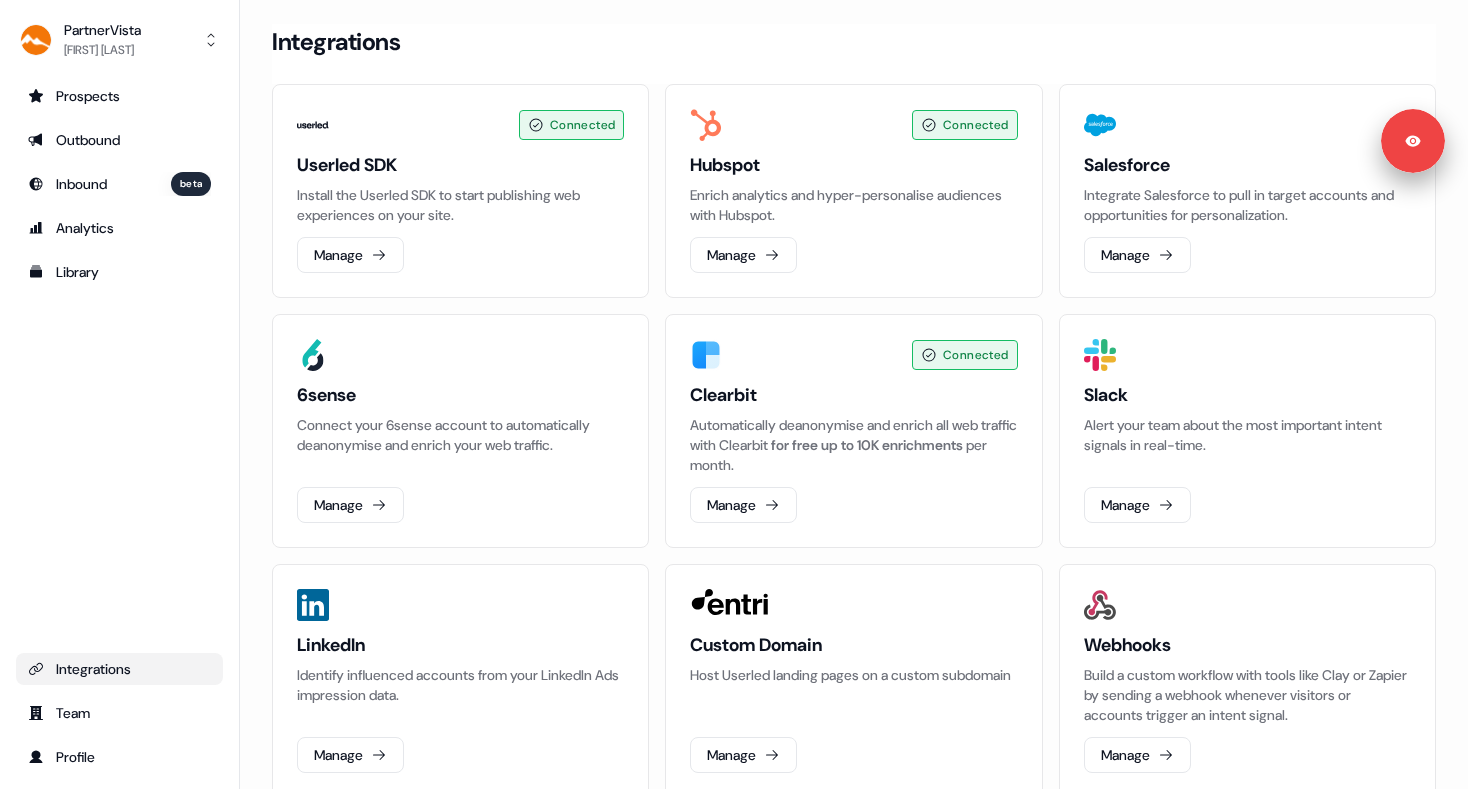 scroll, scrollTop: 0, scrollLeft: 0, axis: both 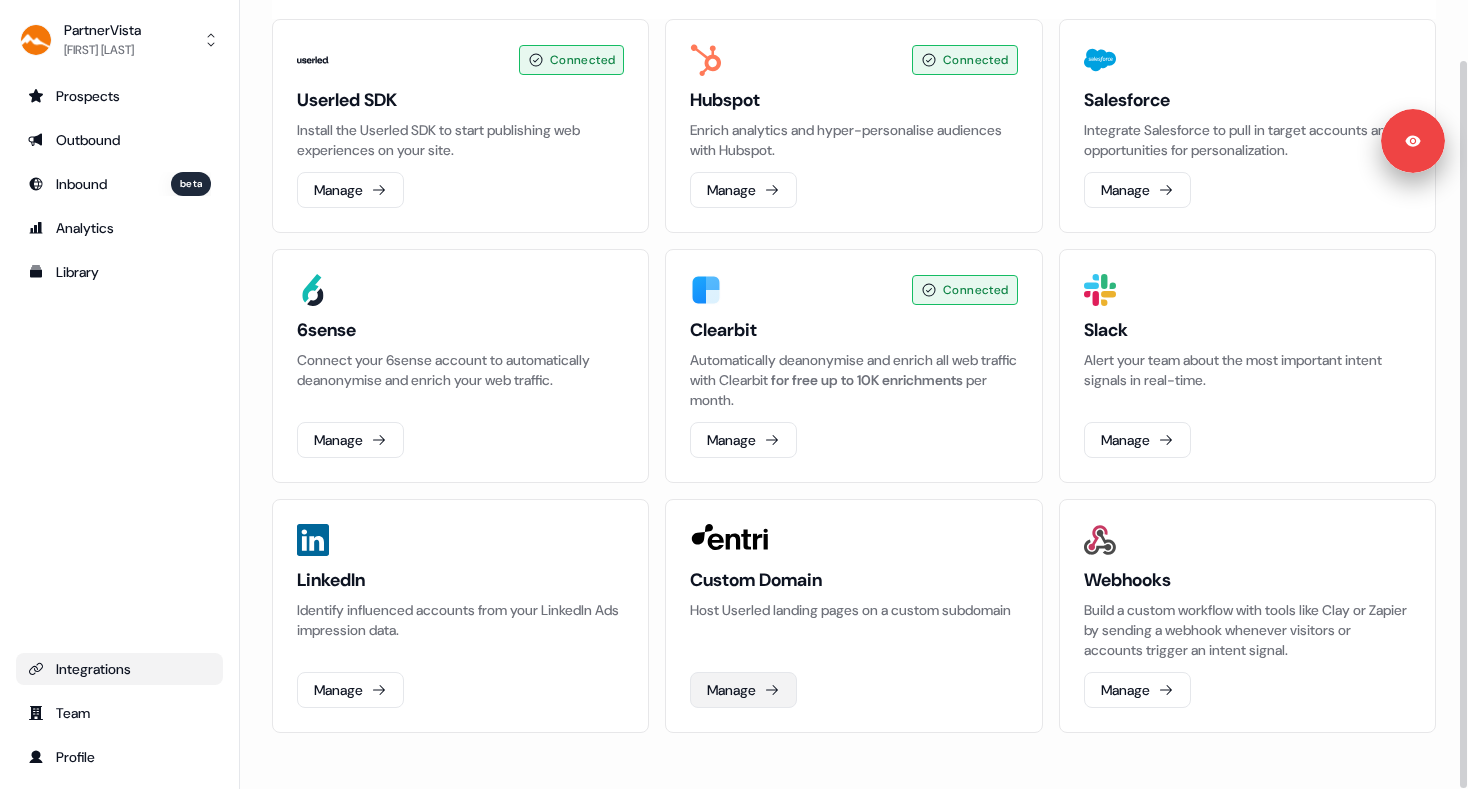 click on "Manage" at bounding box center [743, 690] 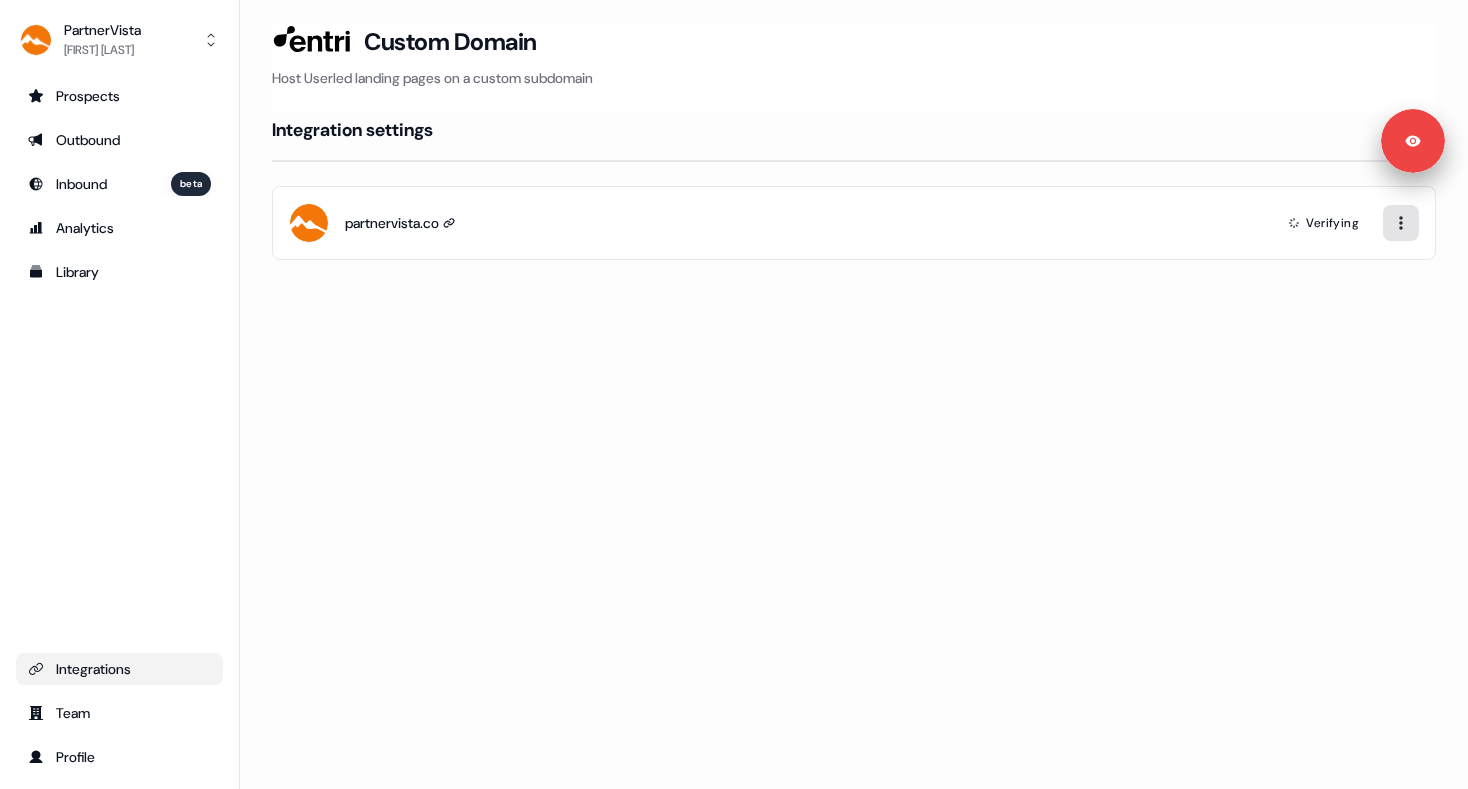 click on "For the best experience switch devices to a bigger screen. Go to Userled.io PartnerVista [PERSON] Prospects Outbound Inbound beta Analytics Library   Integrations Team Profile Loading... Custom Domain Host Userled landing pages on a custom subdomain Integration settings partnervista.co Verifying Signed in as [PERSON] Sign out" at bounding box center (734, 394) 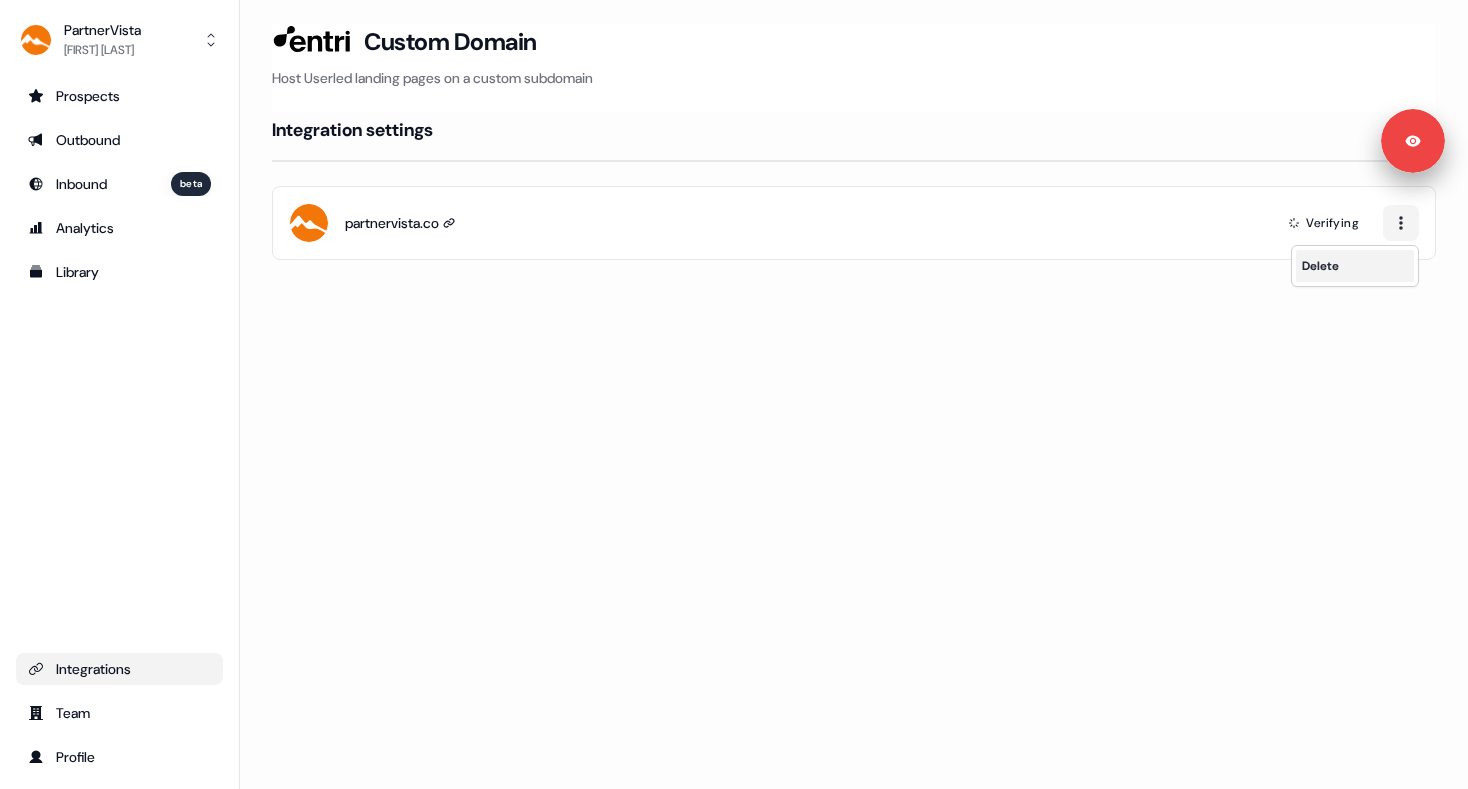 click on "Delete" at bounding box center [1355, 266] 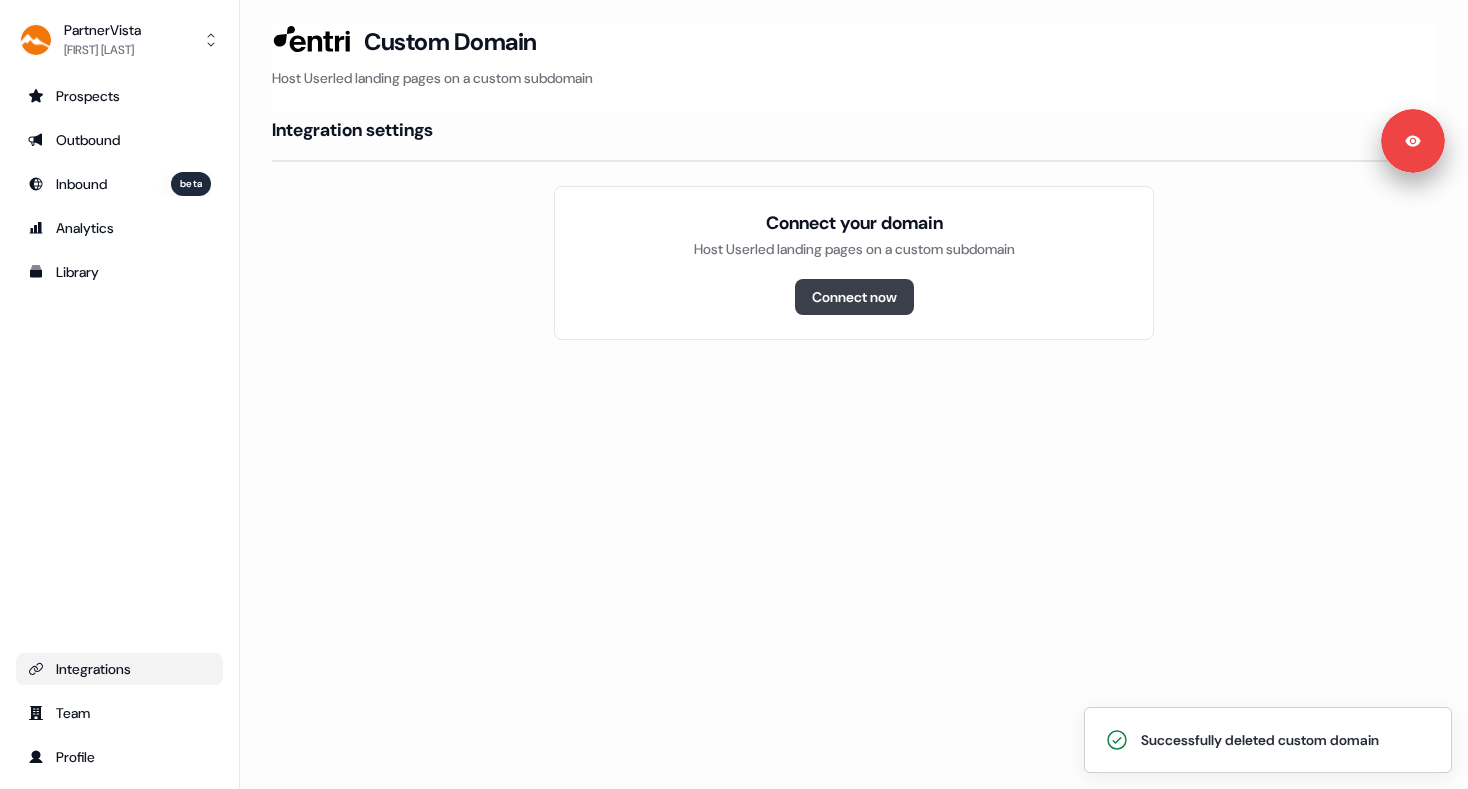 click on "Connect now" at bounding box center [854, 297] 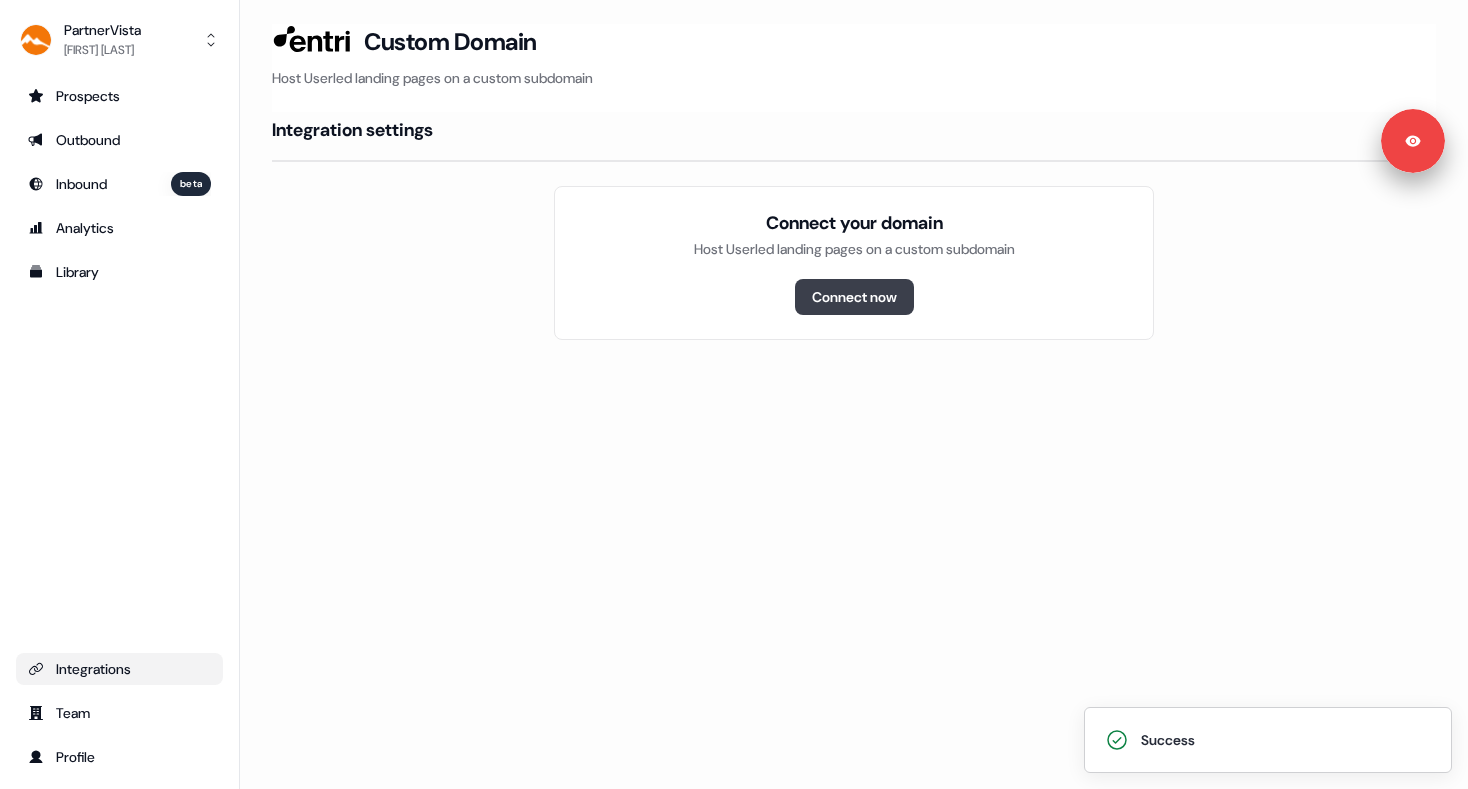 click on "Loading... Custom Domain Host Userled landing pages on a custom subdomain Integration settings Connect your domain Host Userled landing pages on a custom subdomain Connect now" at bounding box center (854, 394) 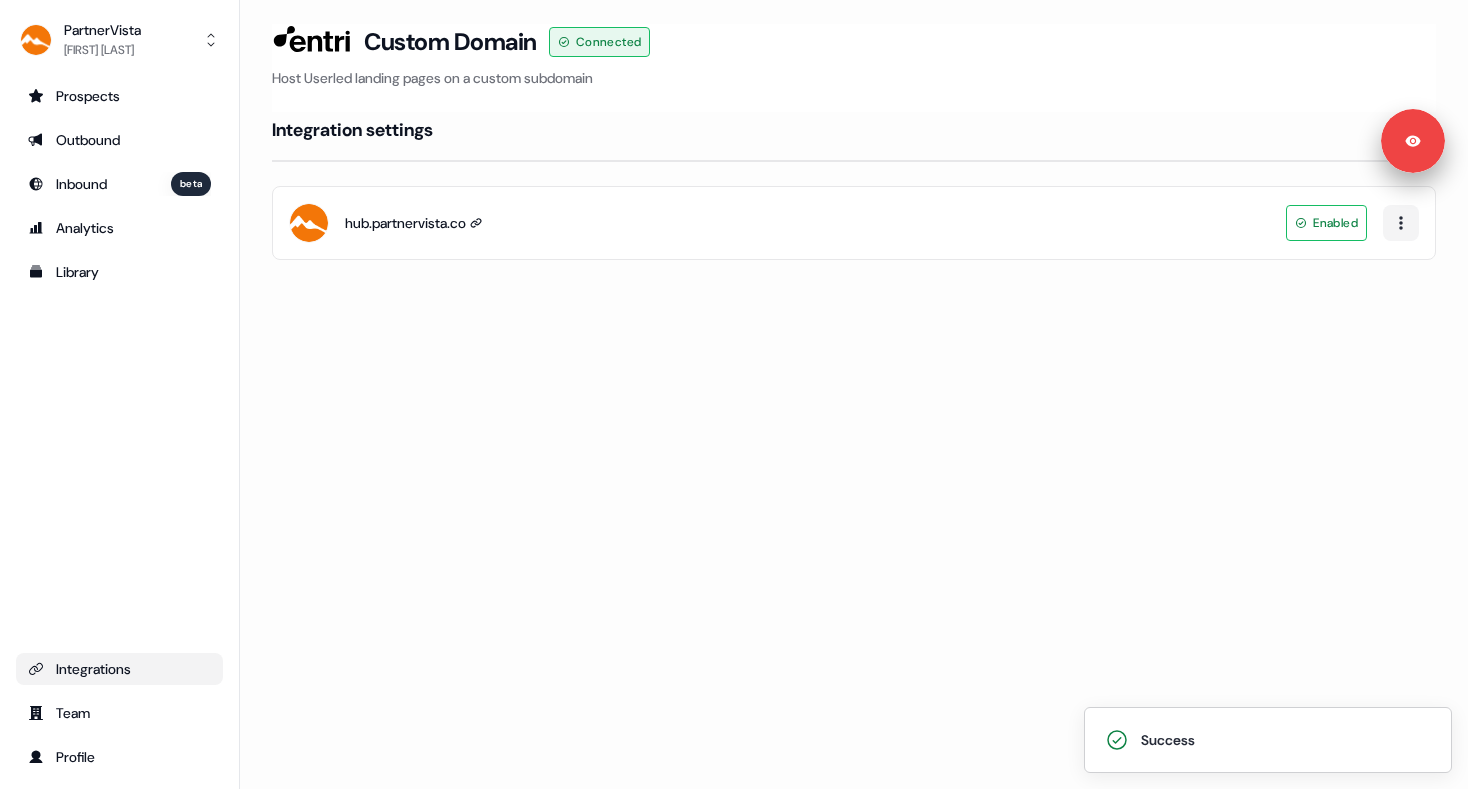 click on "Loading... Custom Domain Connected Host Userled landing pages on a custom subdomain Integration settings hub.partnervista.co Enabled" at bounding box center [854, 394] 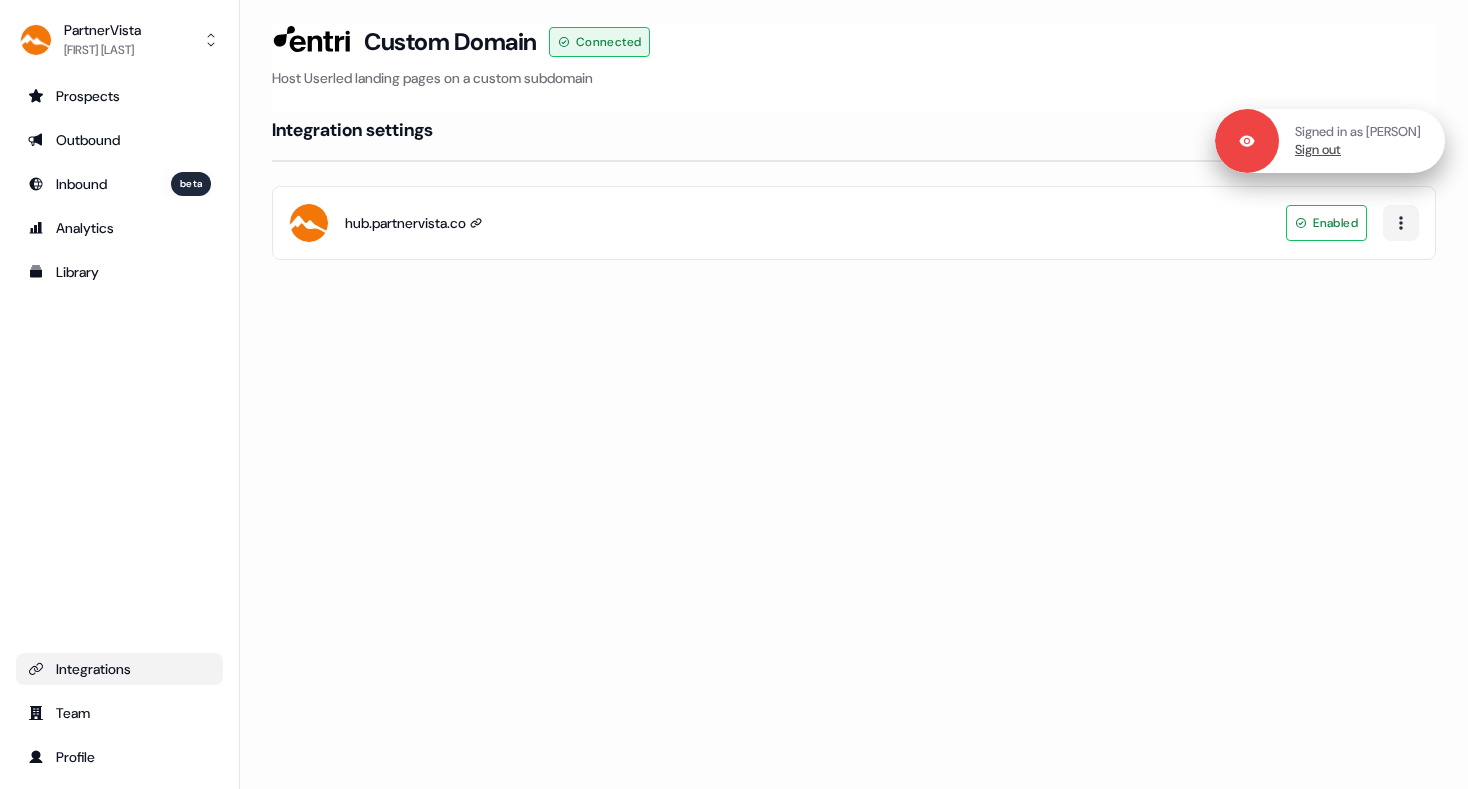 click on "Sign out" at bounding box center (1318, 150) 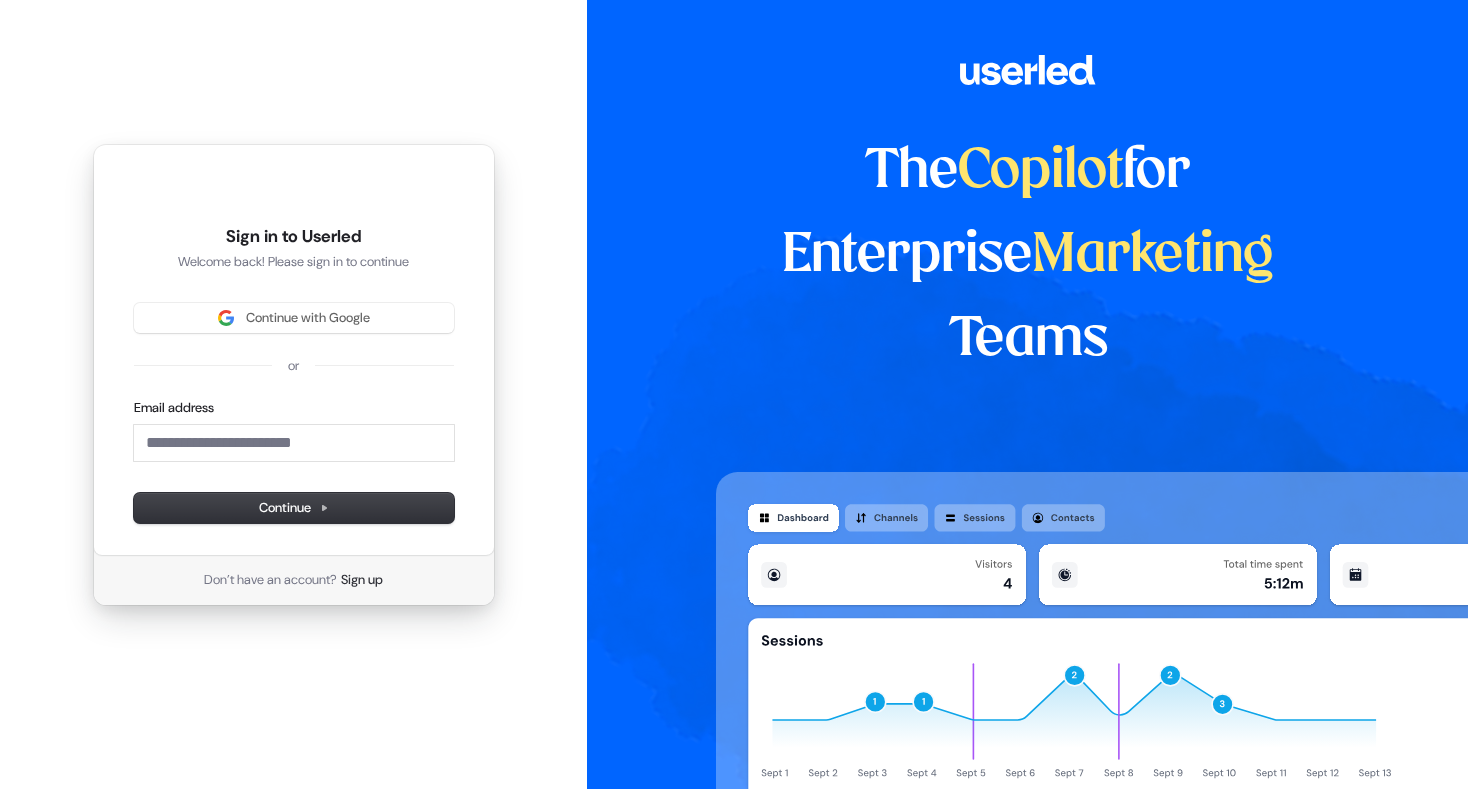 type 